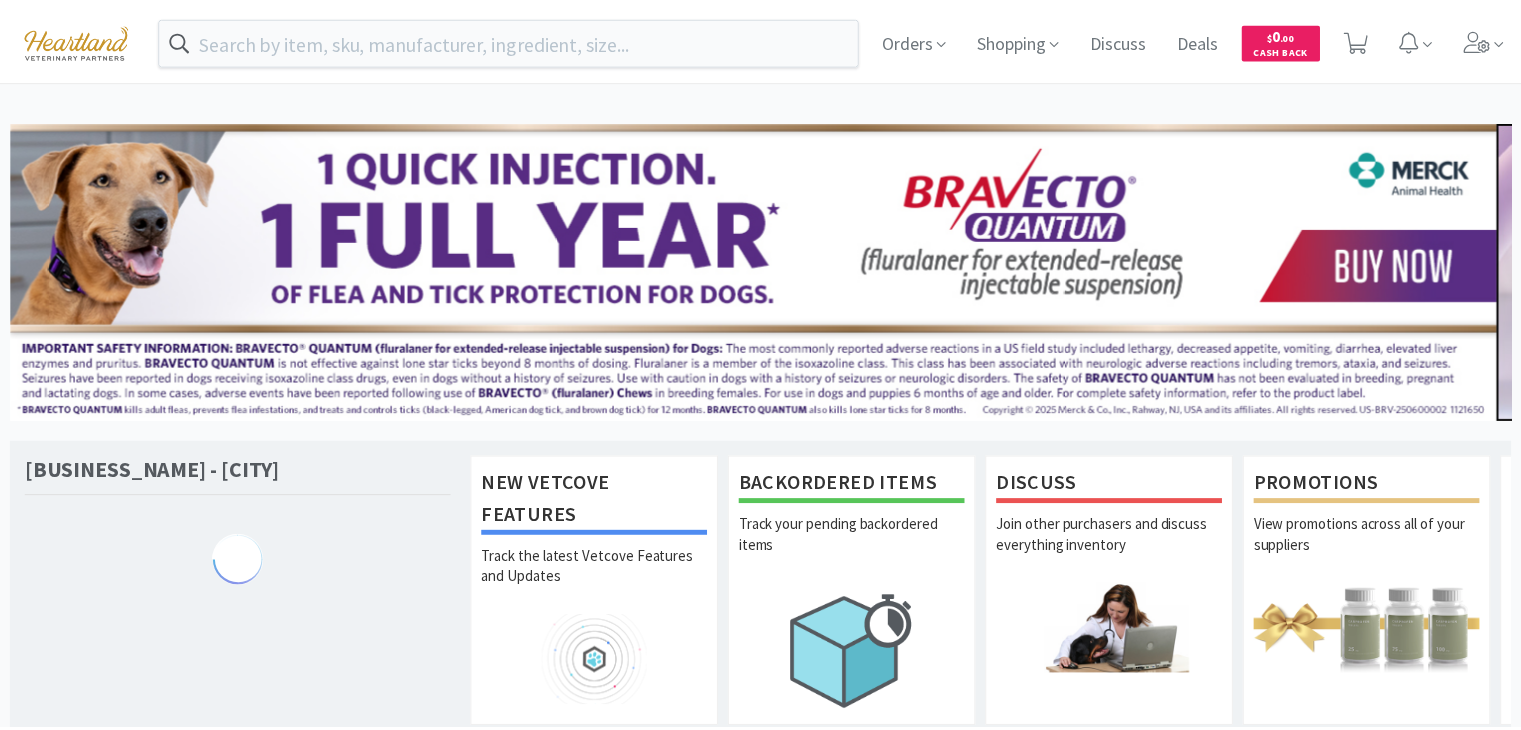 scroll, scrollTop: 0, scrollLeft: 0, axis: both 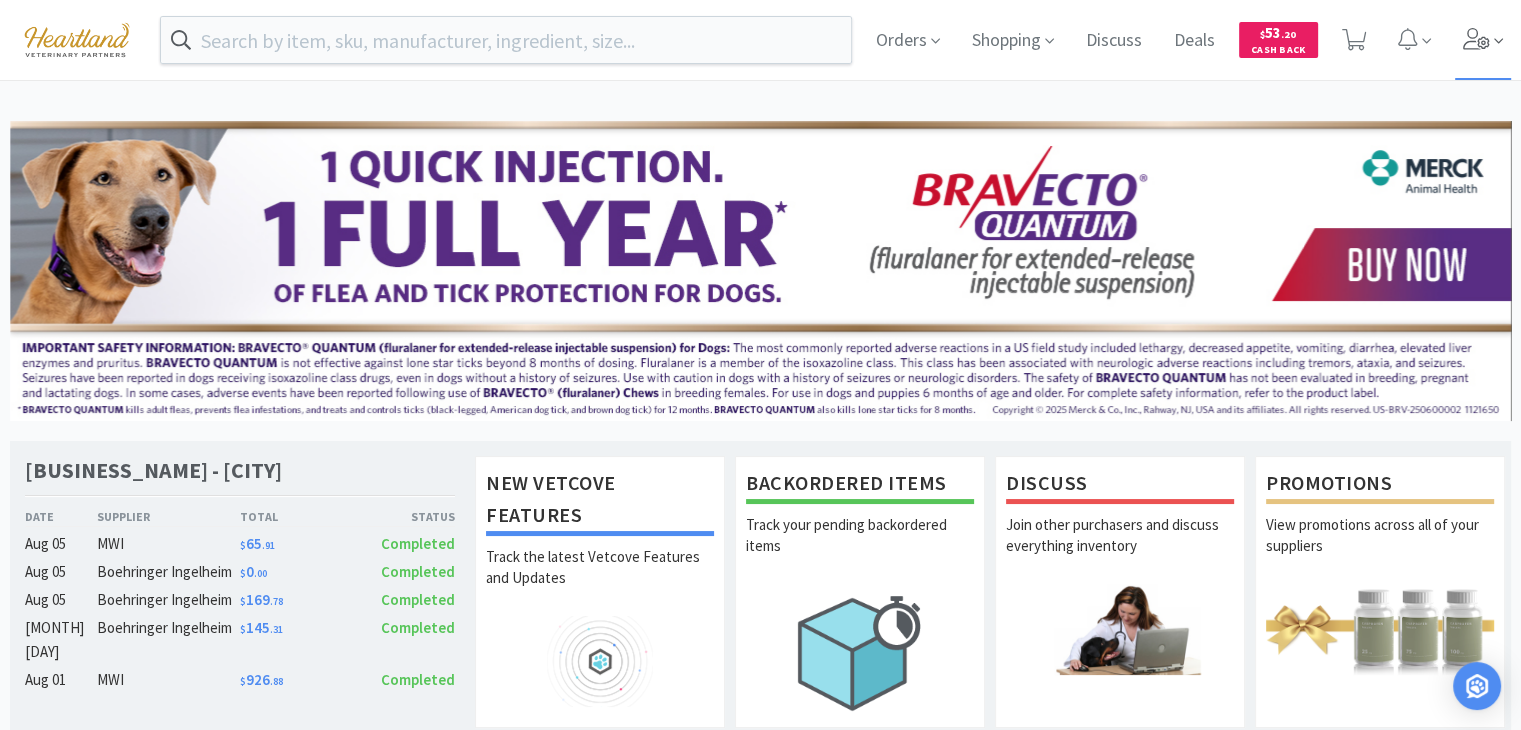 click 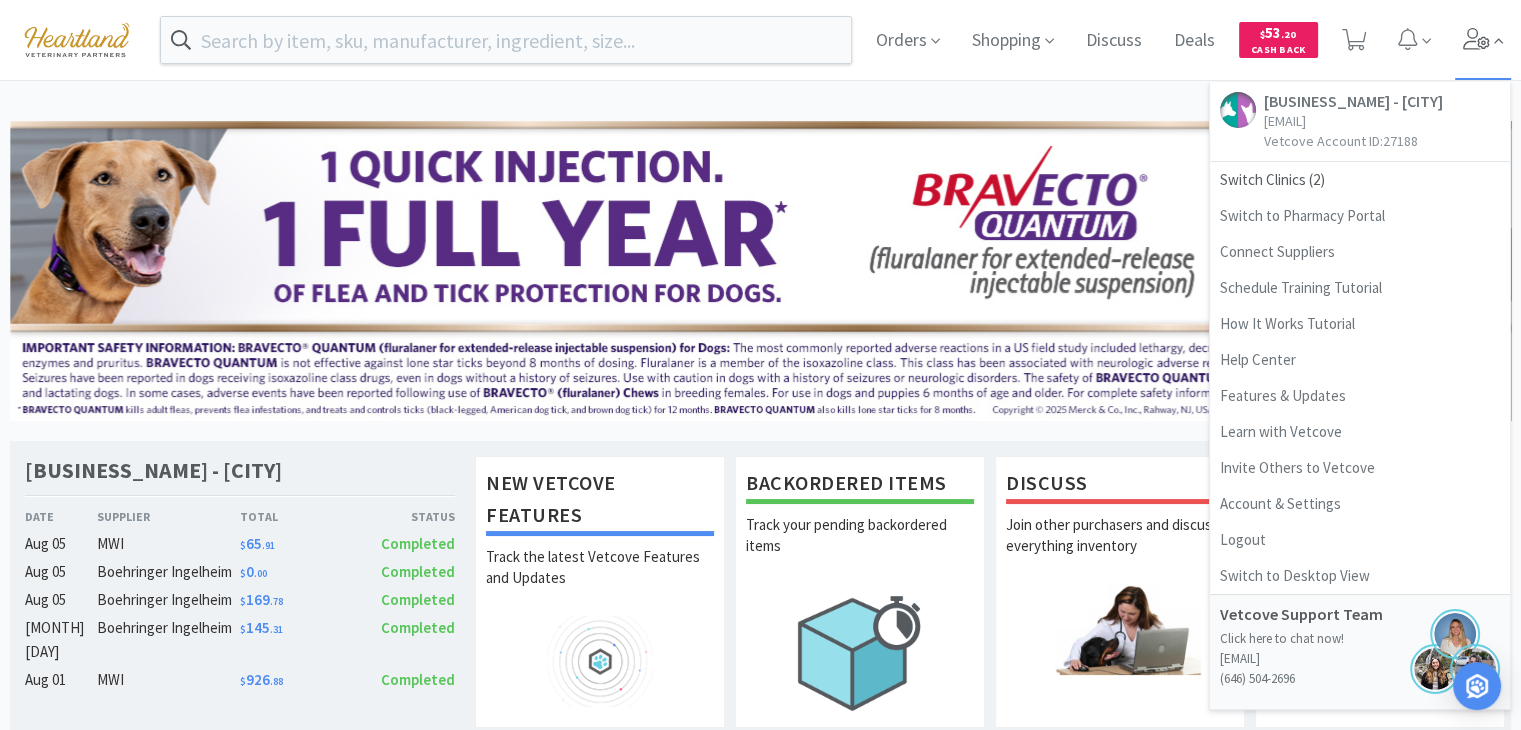click 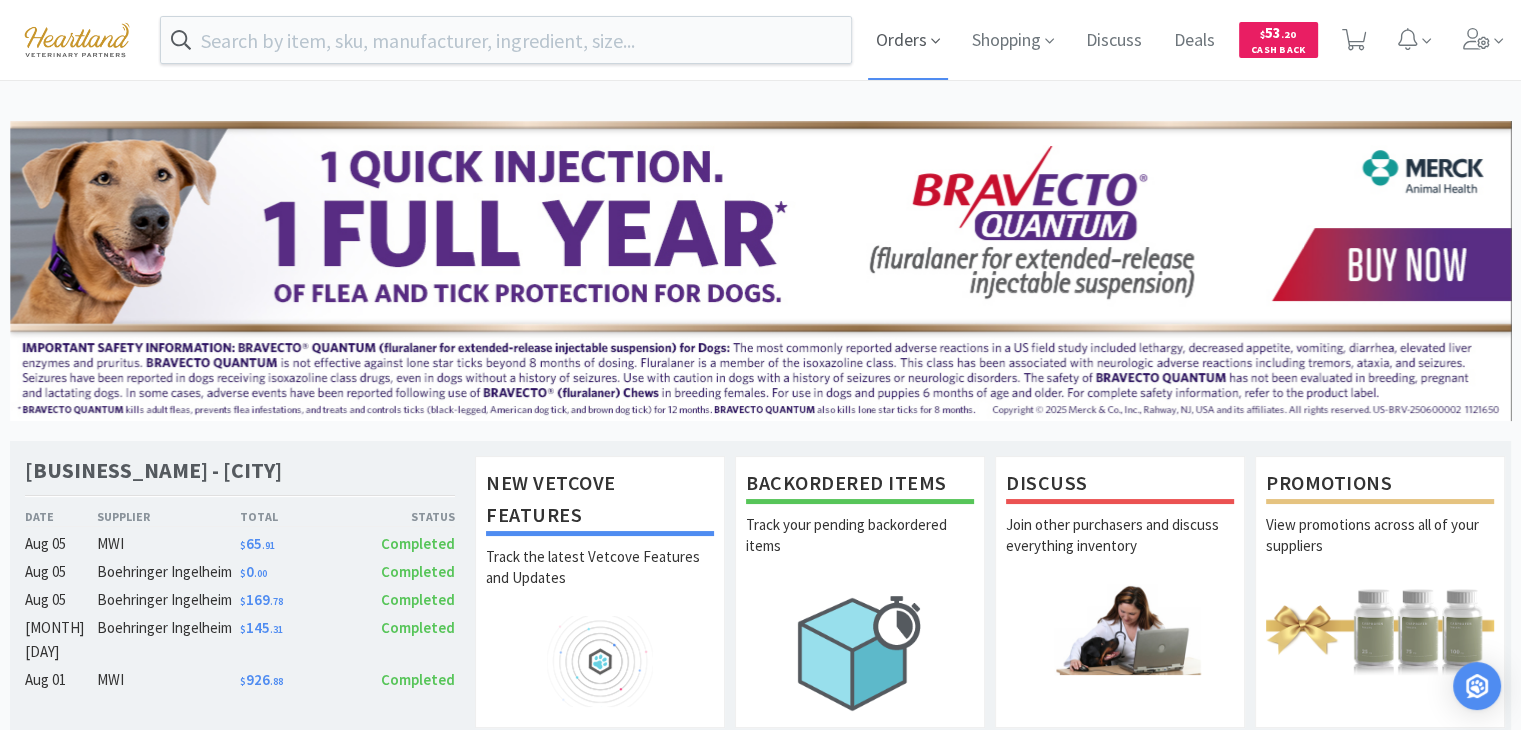click on "Orders" at bounding box center (908, 40) 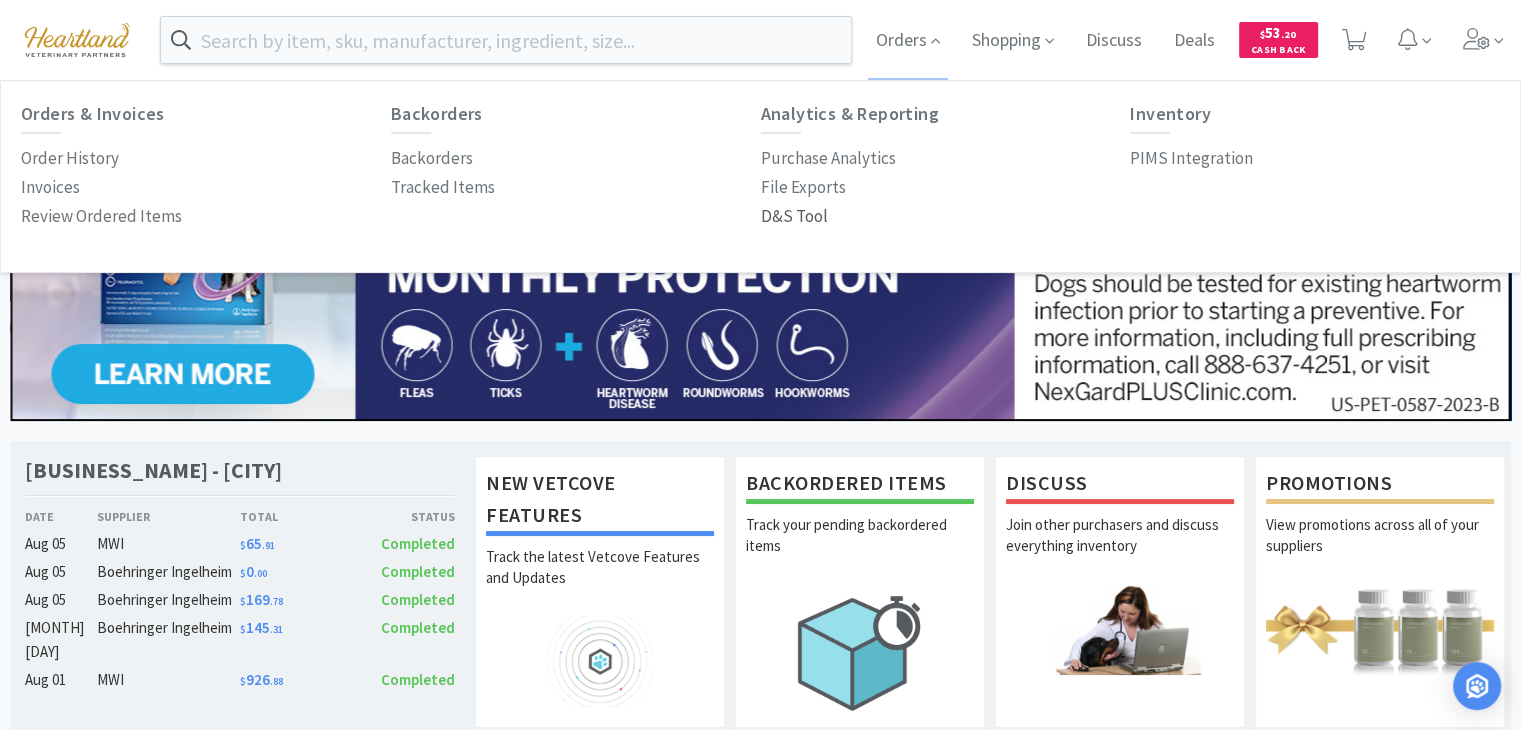 click on "D&S Tool" at bounding box center [794, 216] 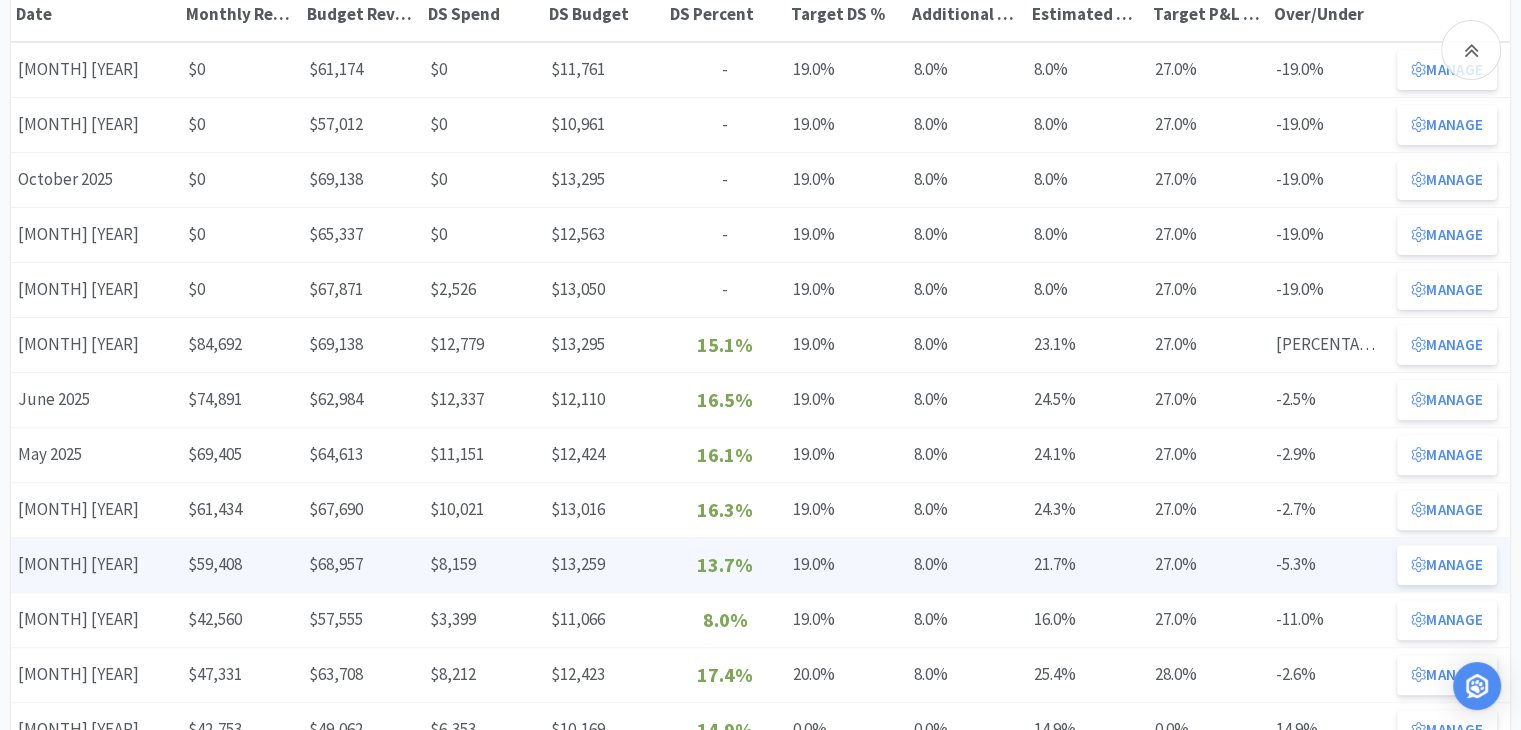 scroll, scrollTop: 600, scrollLeft: 0, axis: vertical 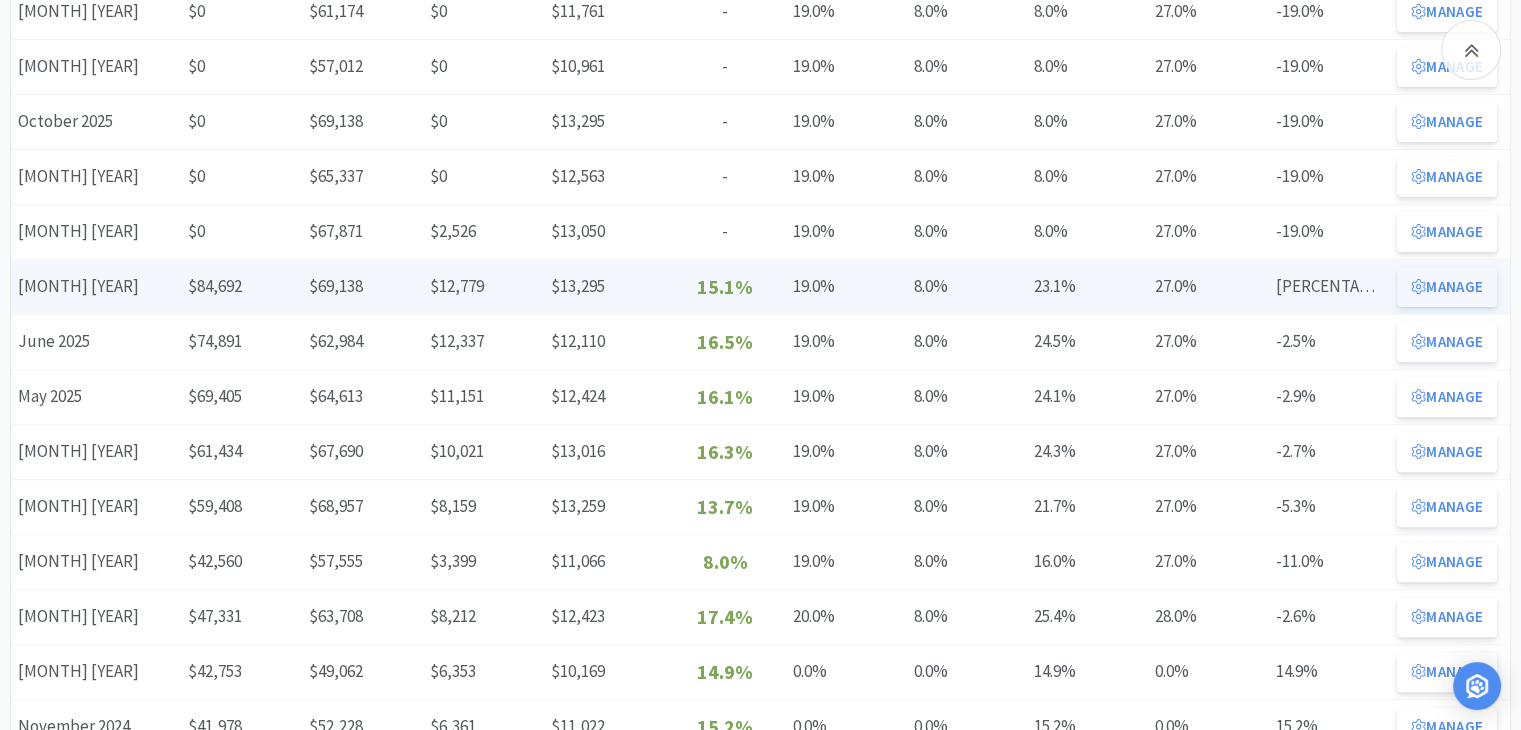 click on "Manage" at bounding box center [1447, 287] 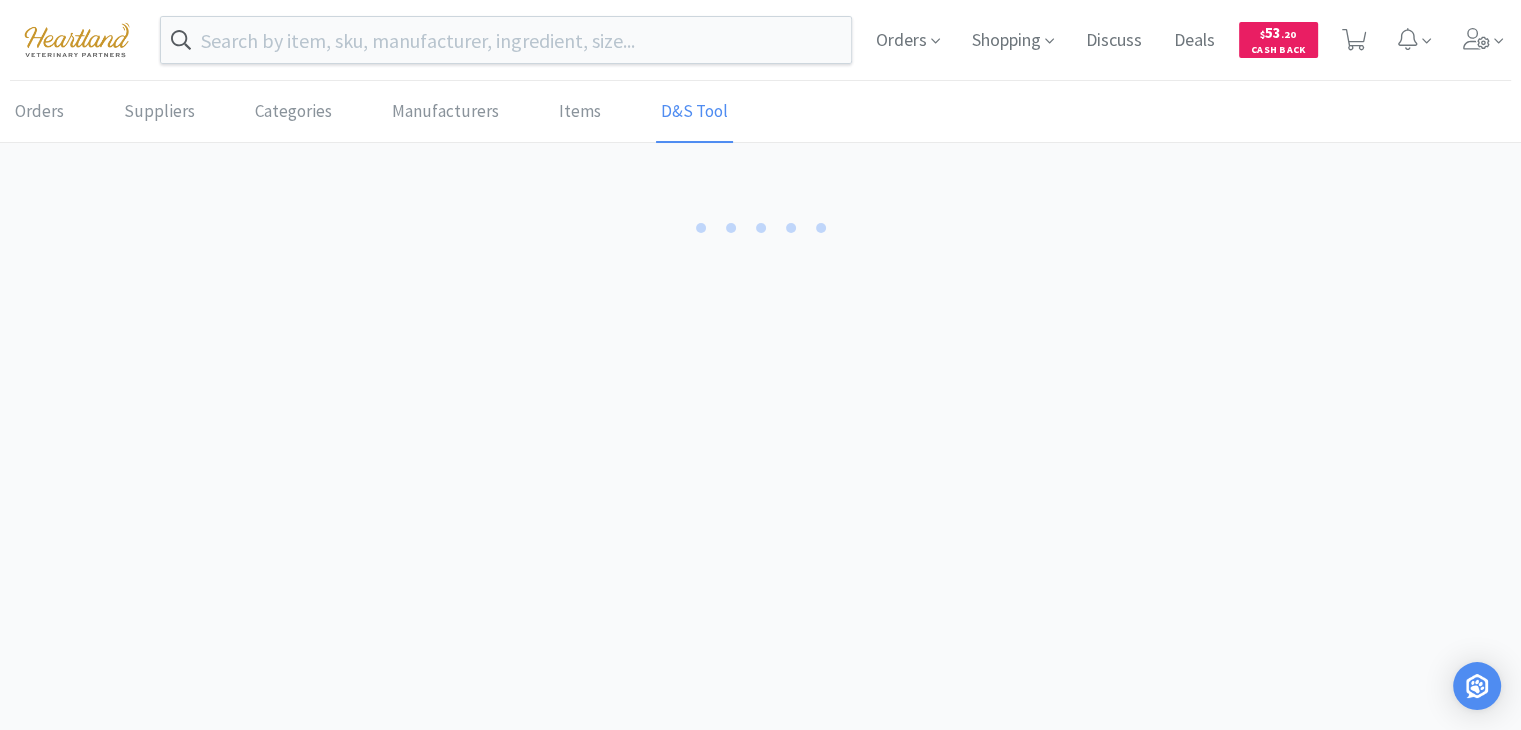 scroll, scrollTop: 0, scrollLeft: 0, axis: both 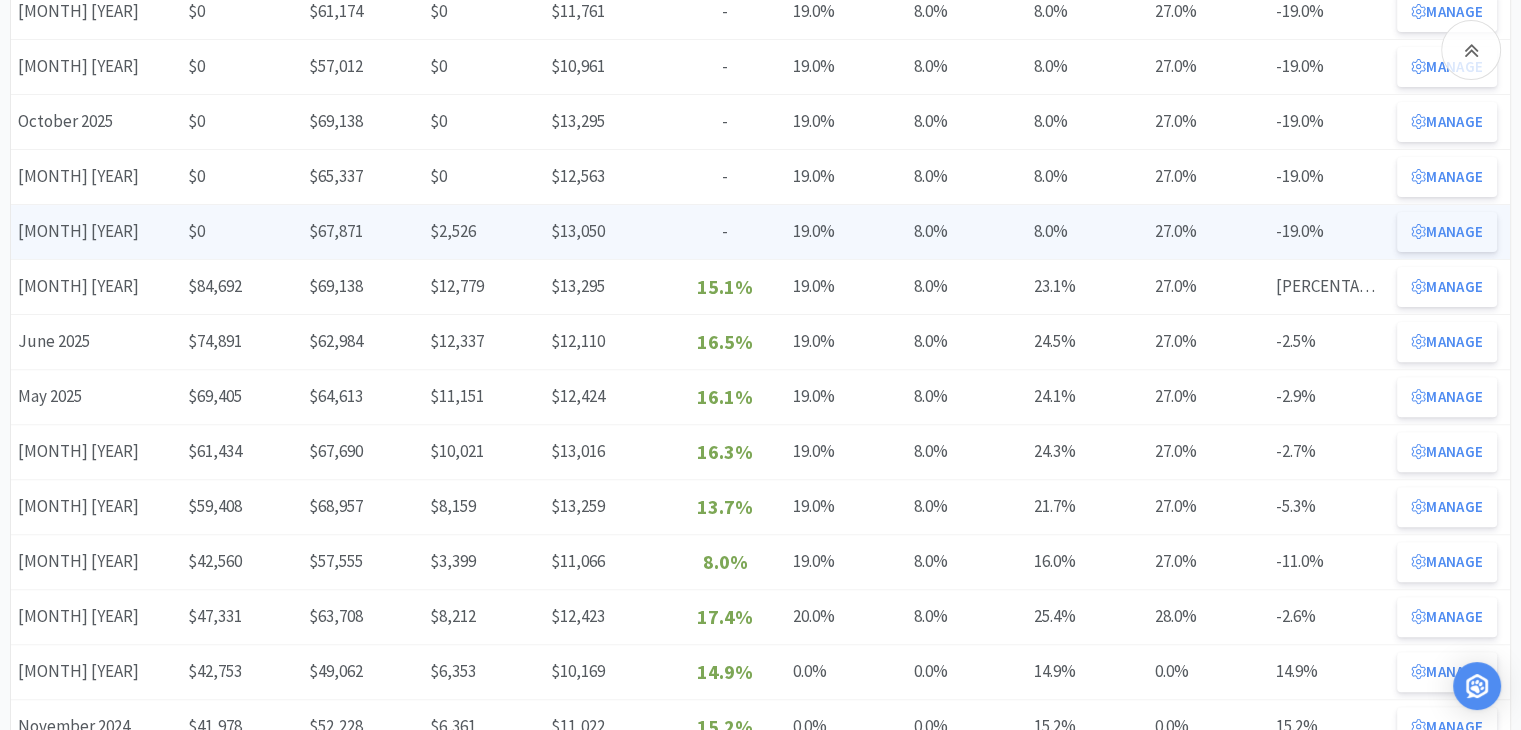 click on "Manage" at bounding box center (1447, 232) 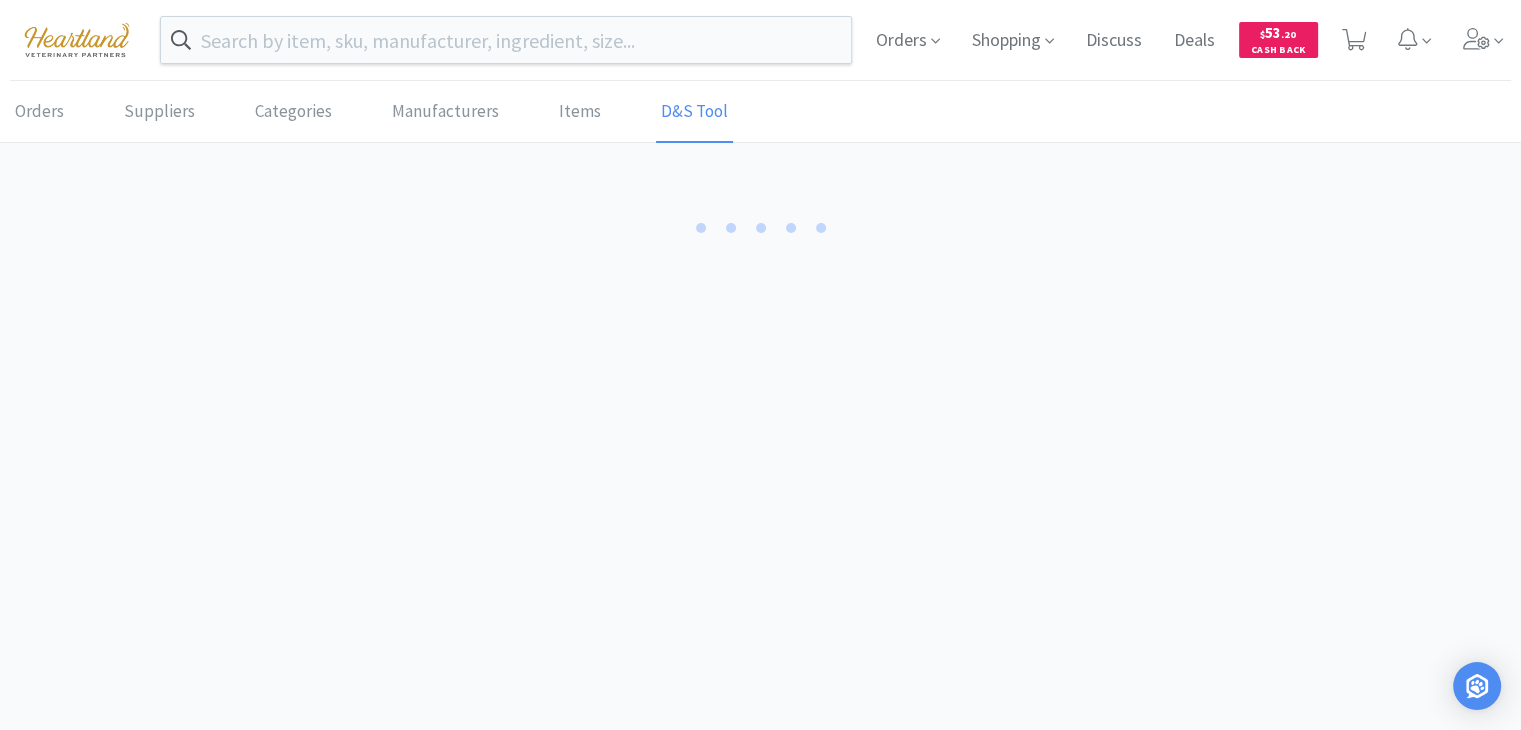 scroll, scrollTop: 0, scrollLeft: 0, axis: both 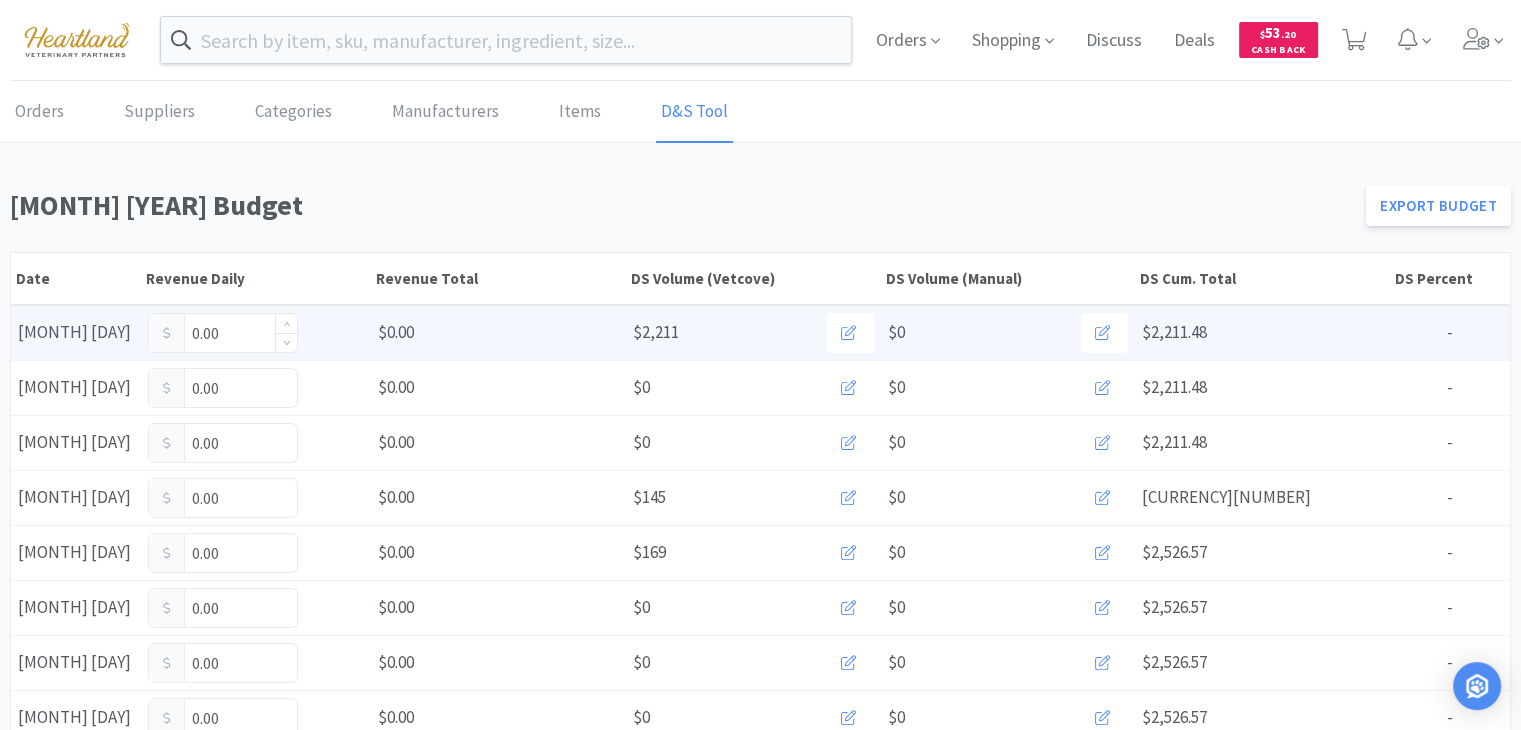 click on "0.00" at bounding box center [223, 333] 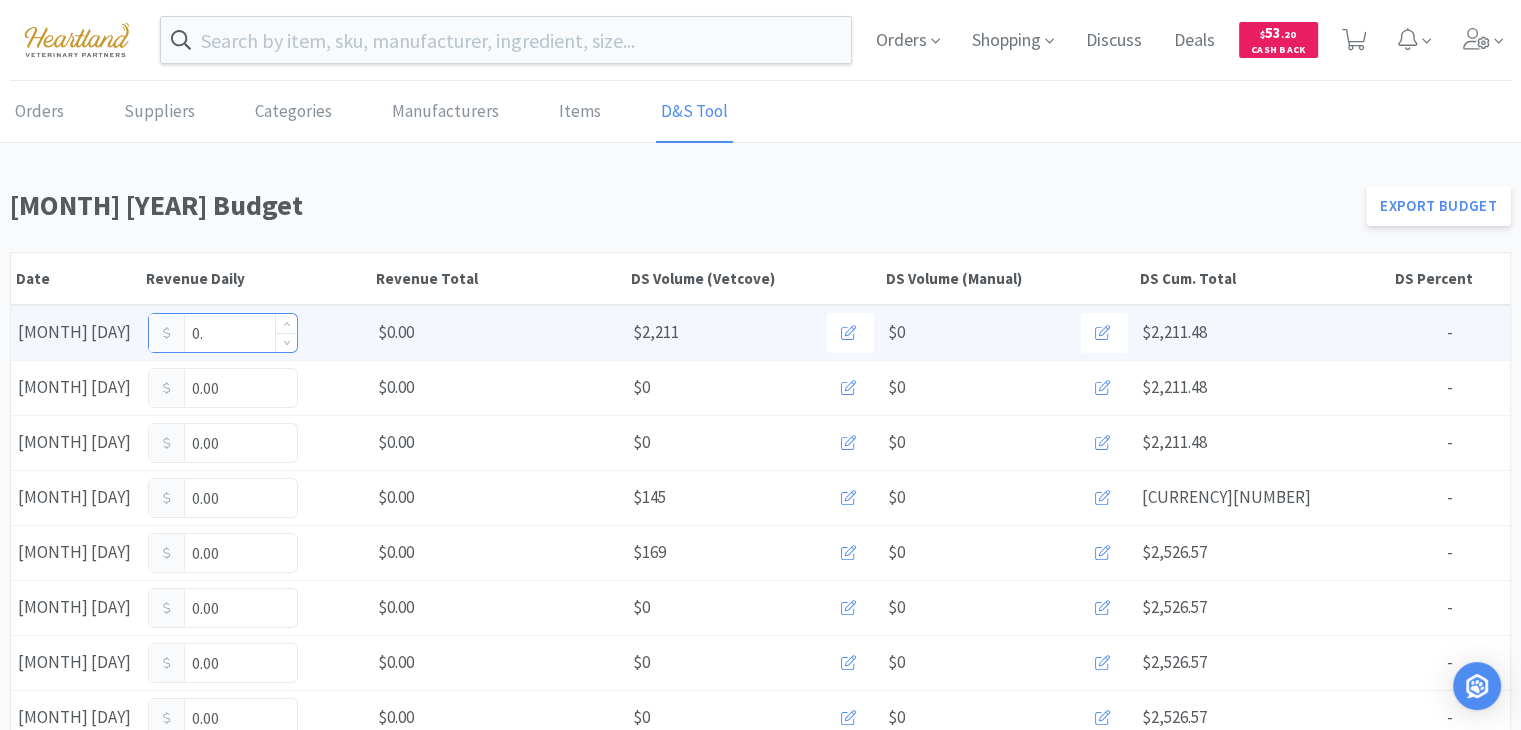 type on "0" 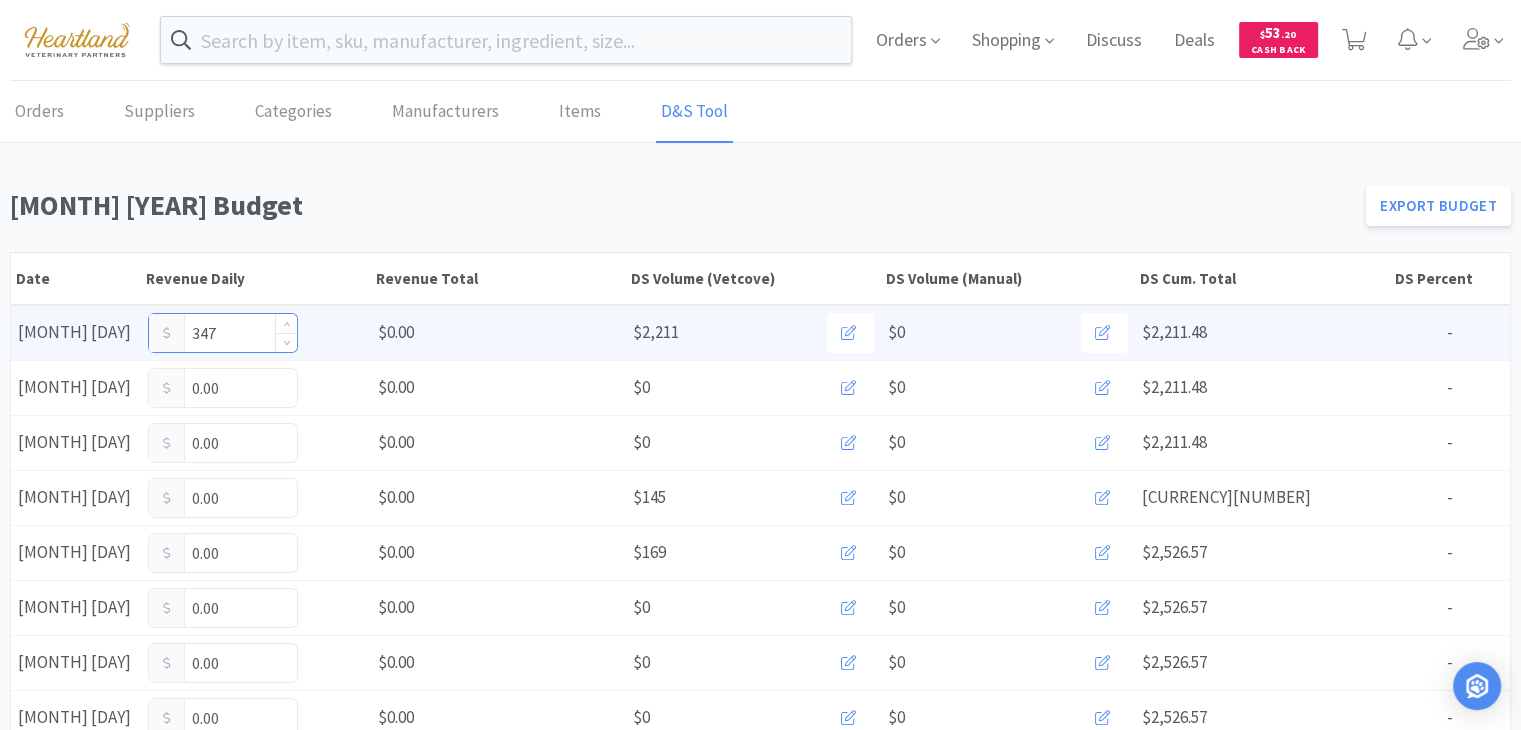 type on "3,479" 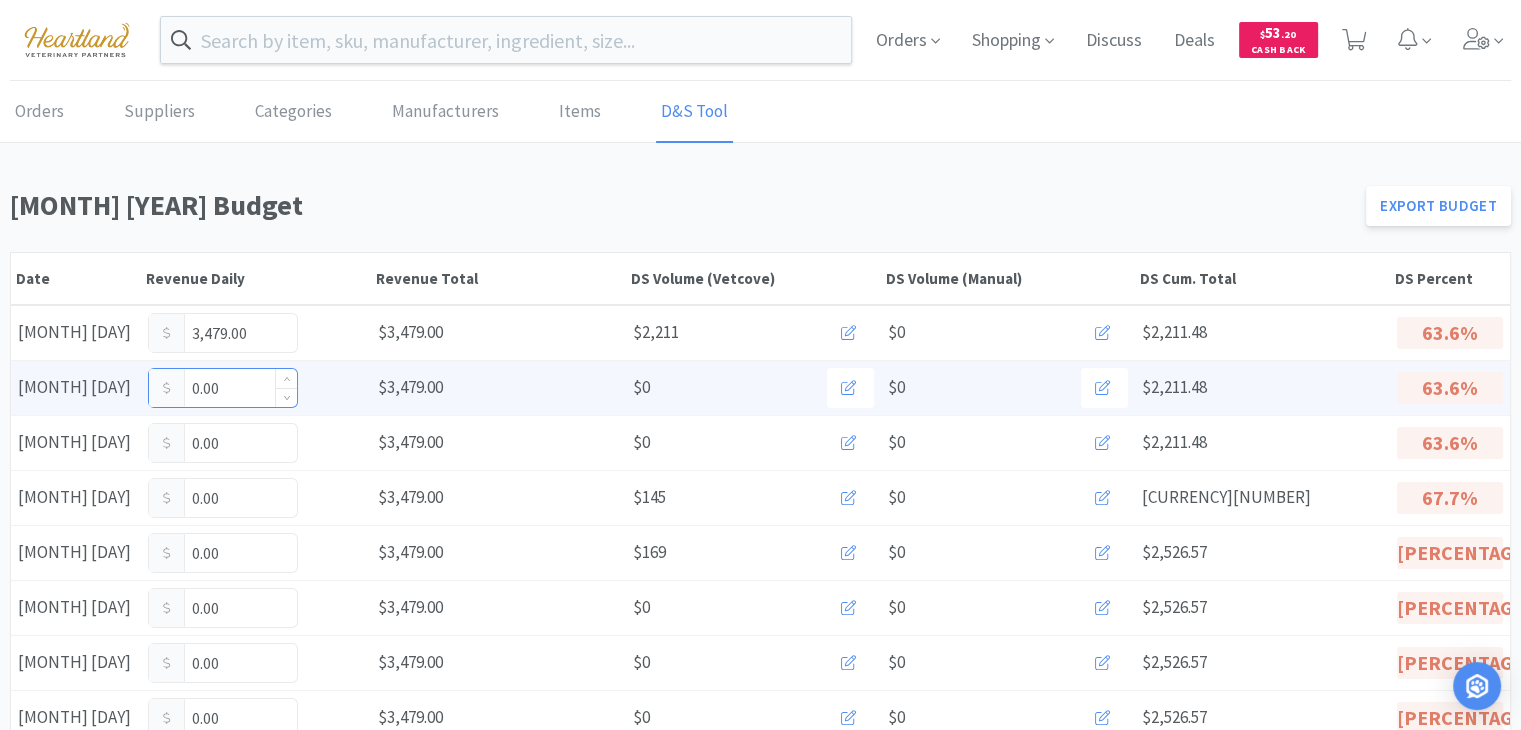 click on "0.00" at bounding box center [223, 388] 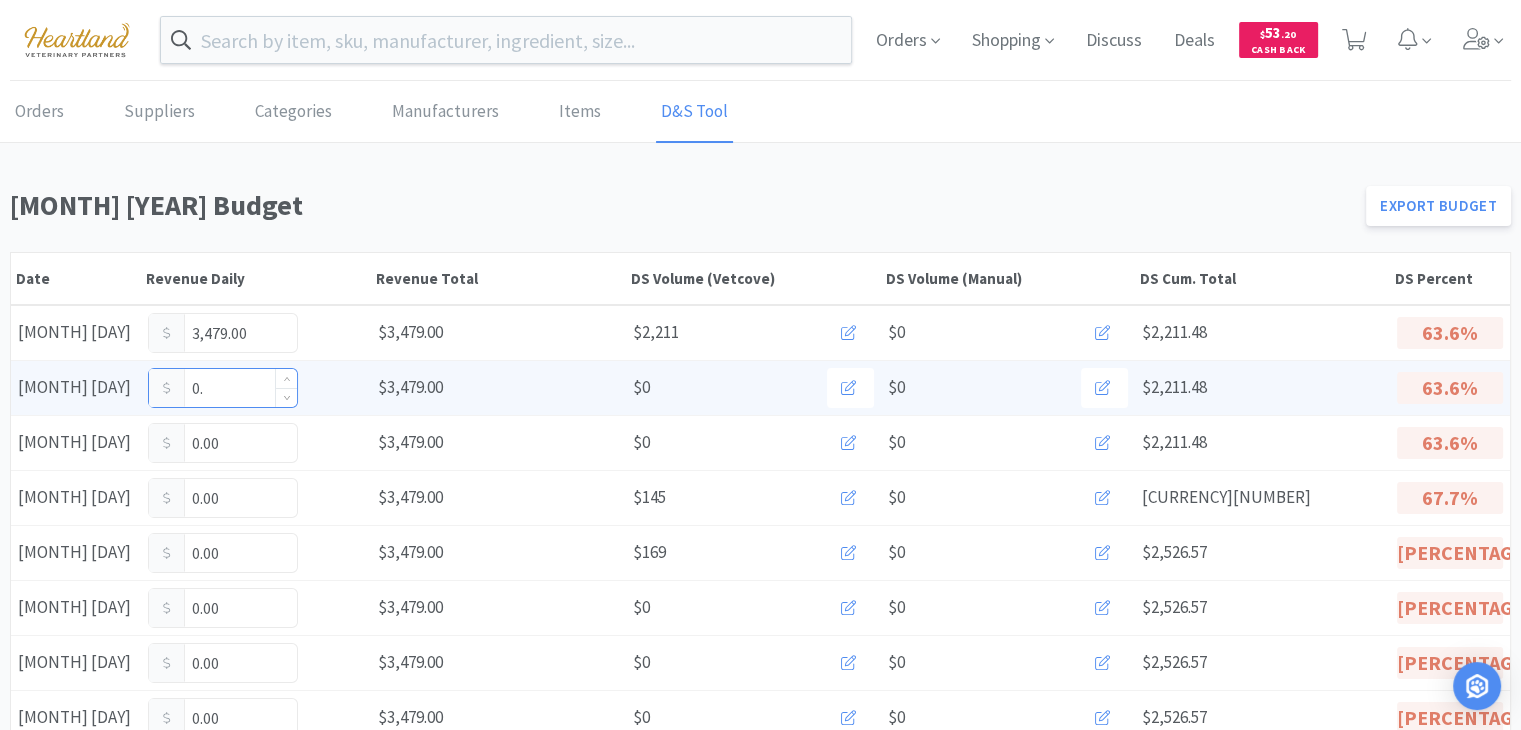 type on "0" 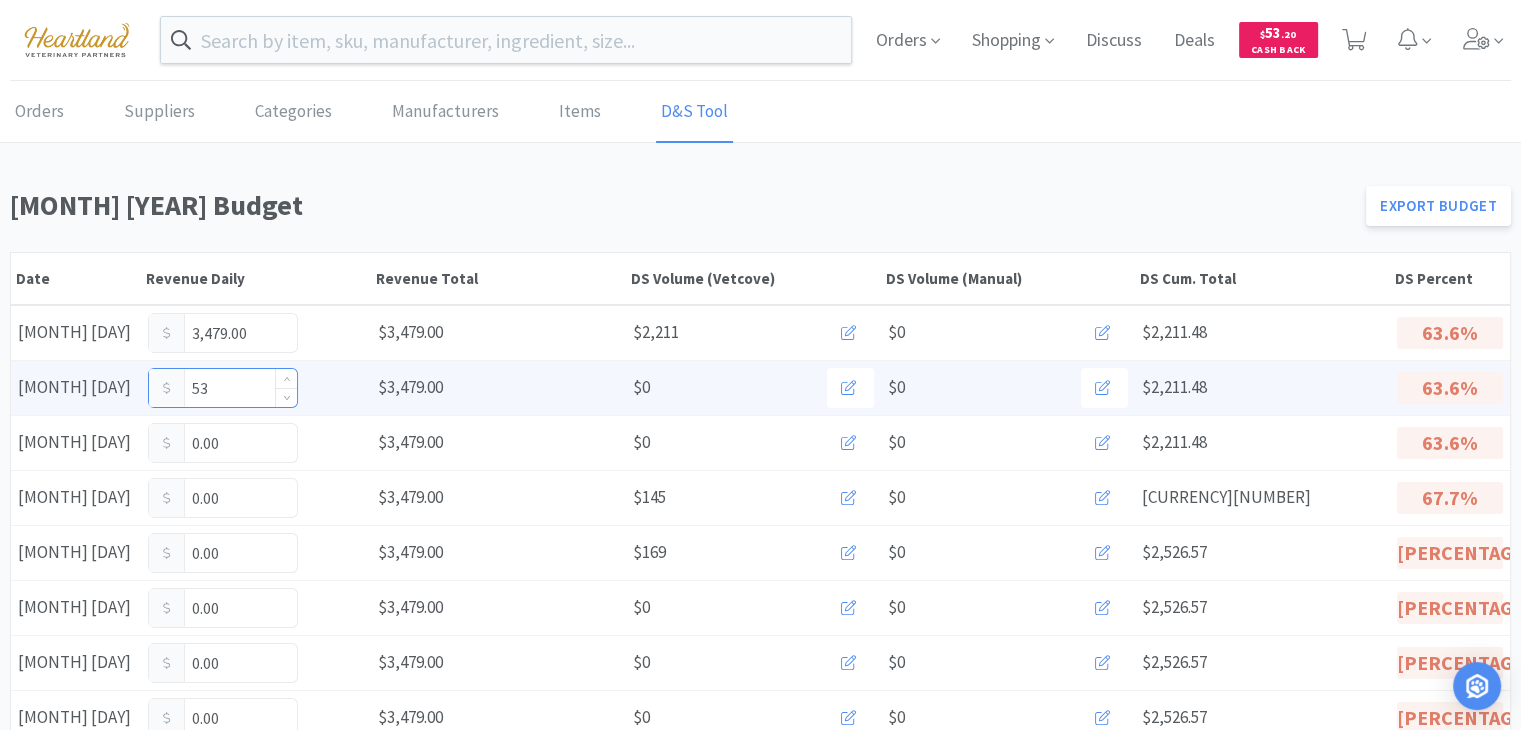 type on "537" 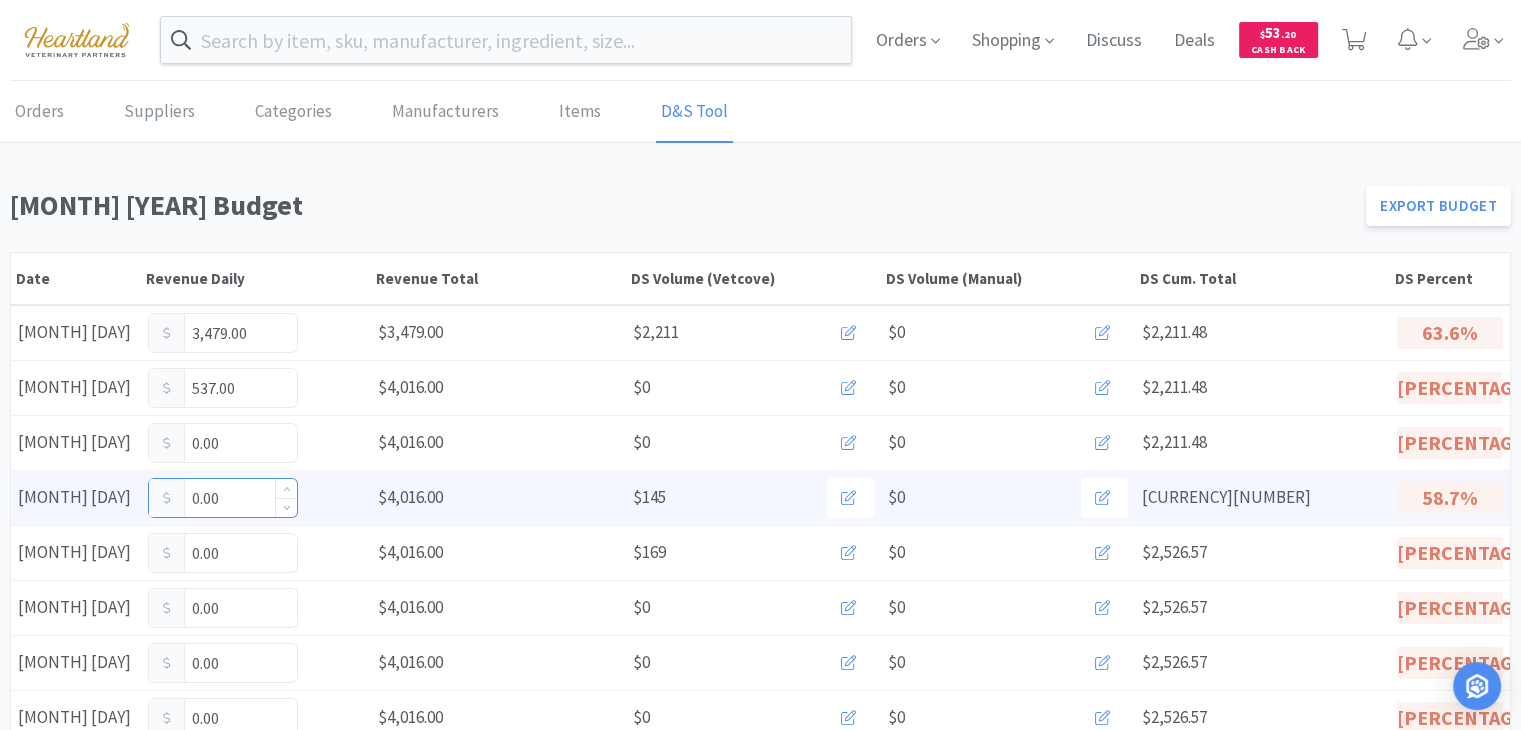 click on "0.00" at bounding box center [223, 498] 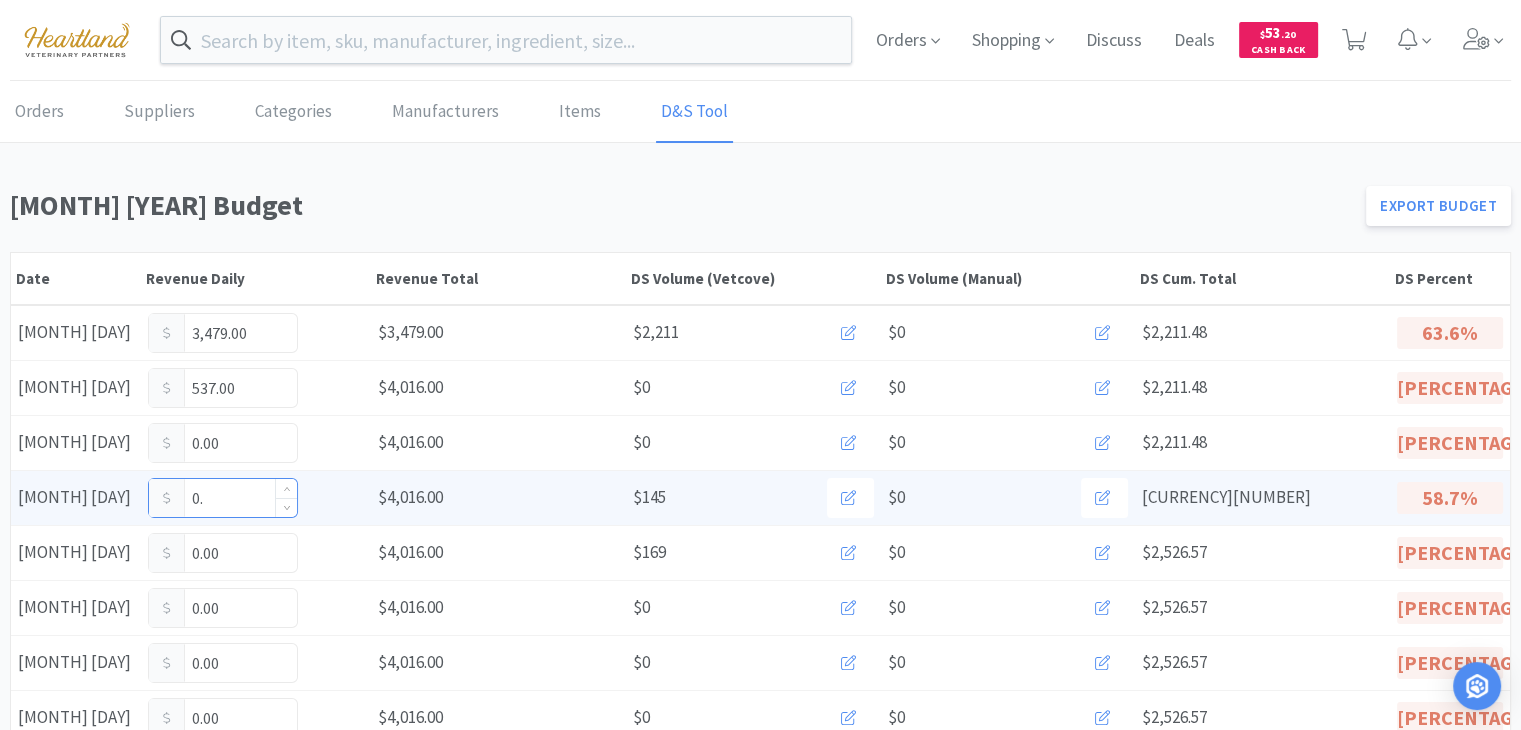 type on "0" 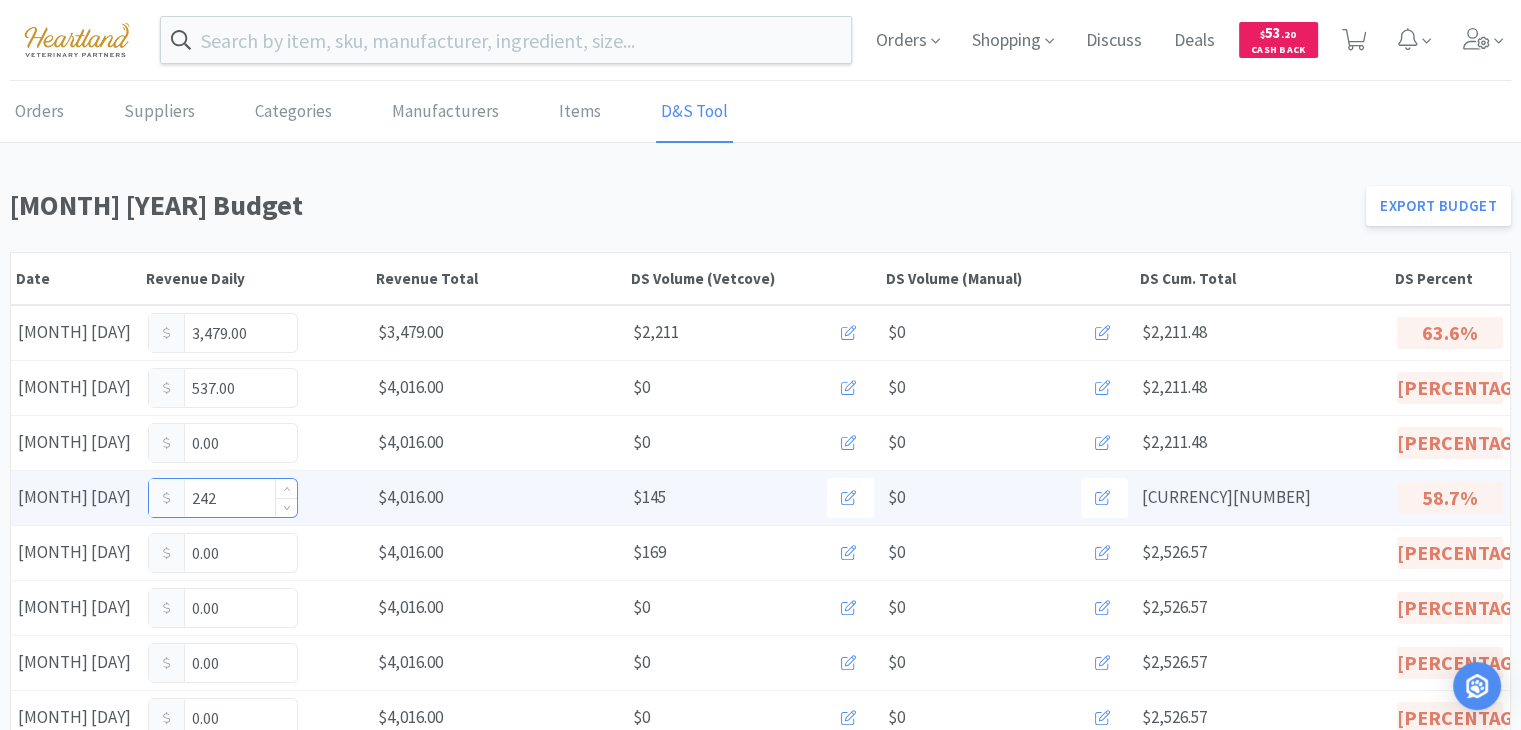 type on "2,427" 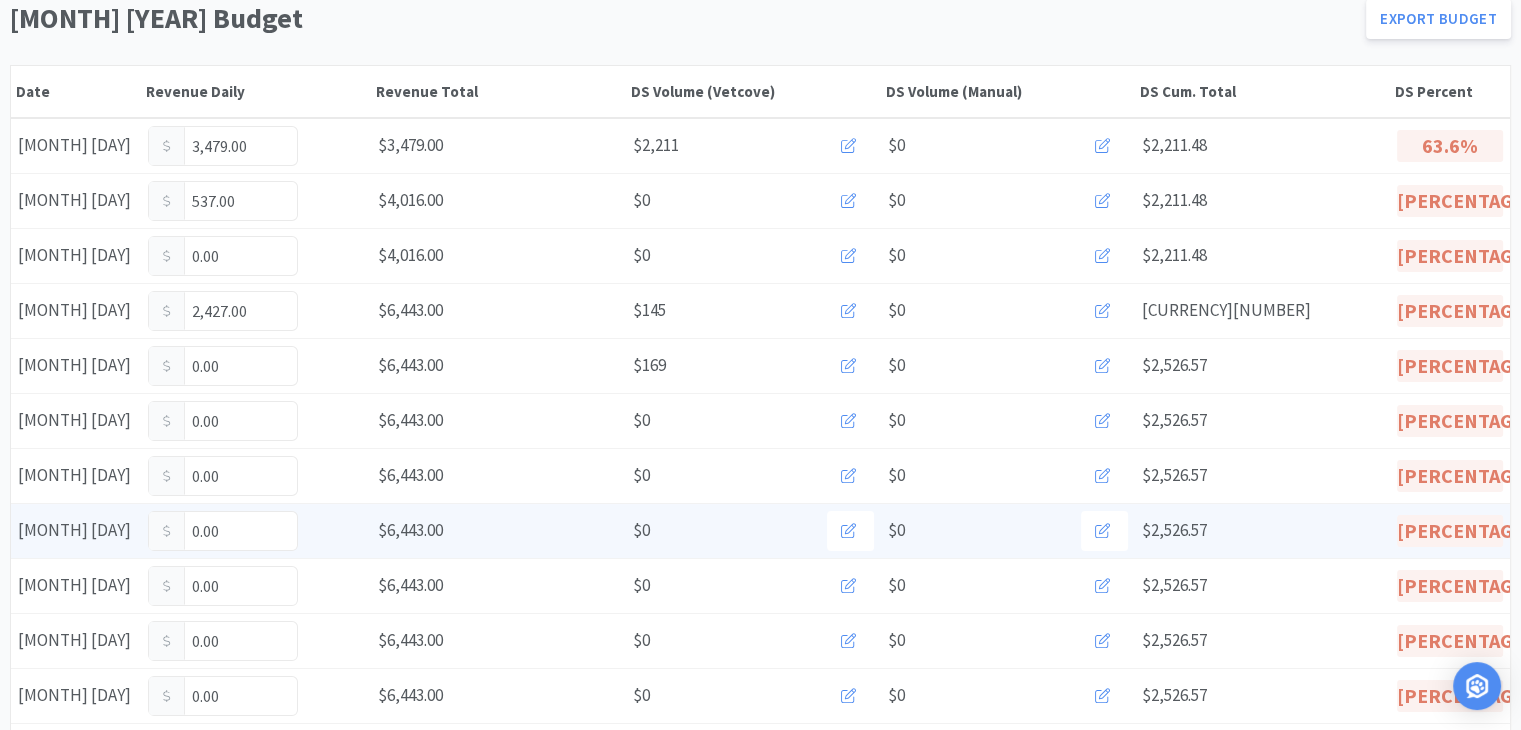 scroll, scrollTop: 200, scrollLeft: 0, axis: vertical 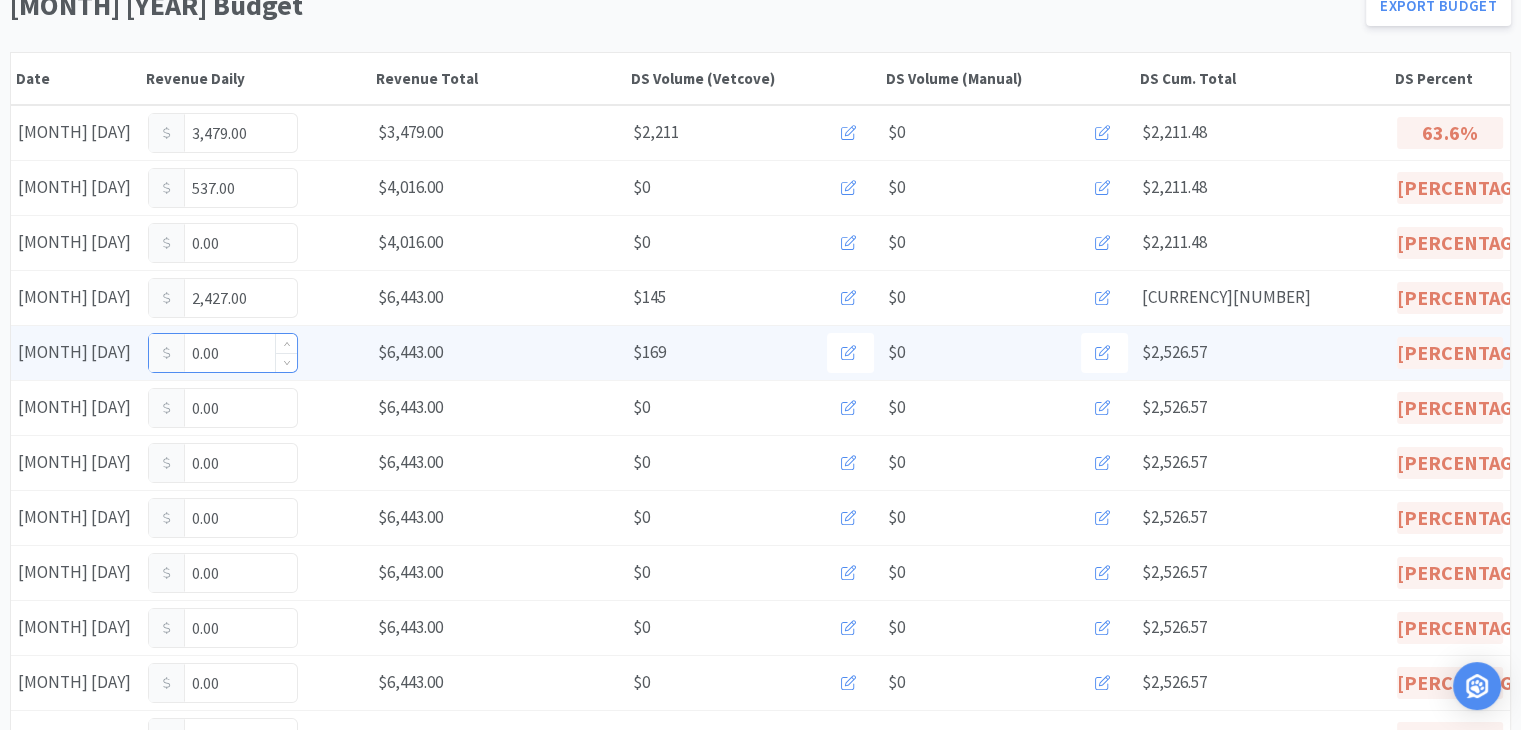 click on "0.00" at bounding box center [223, 353] 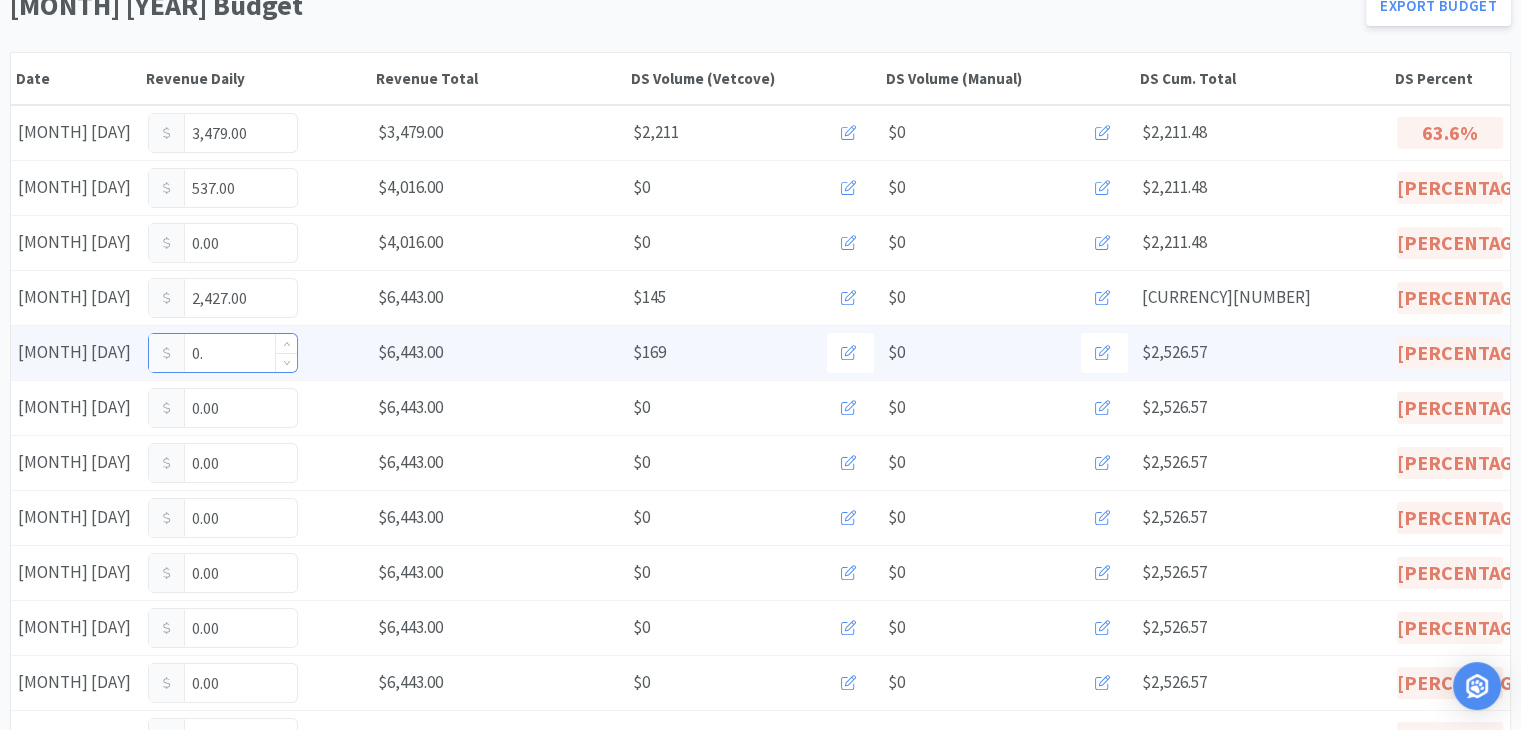 type on "0" 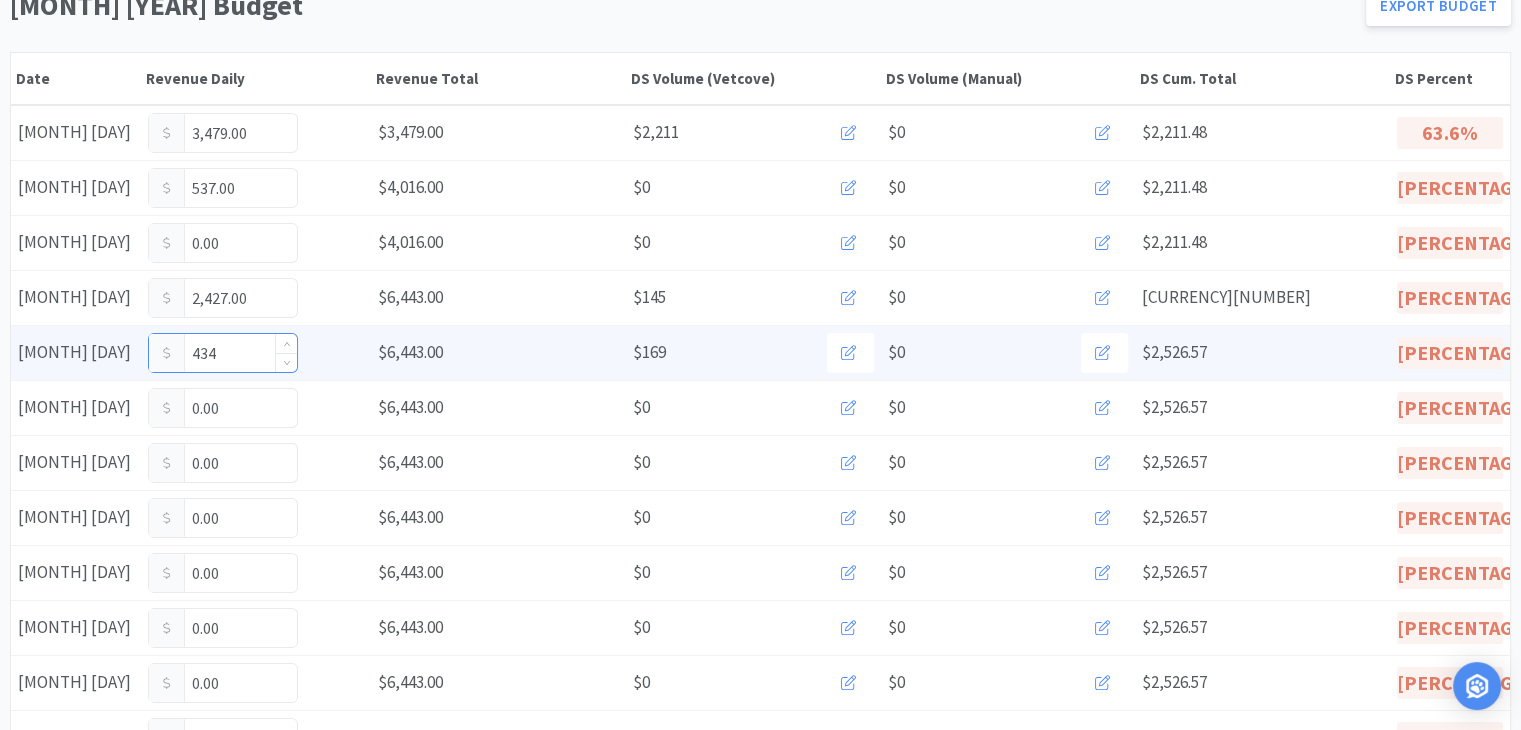 type on "4,349" 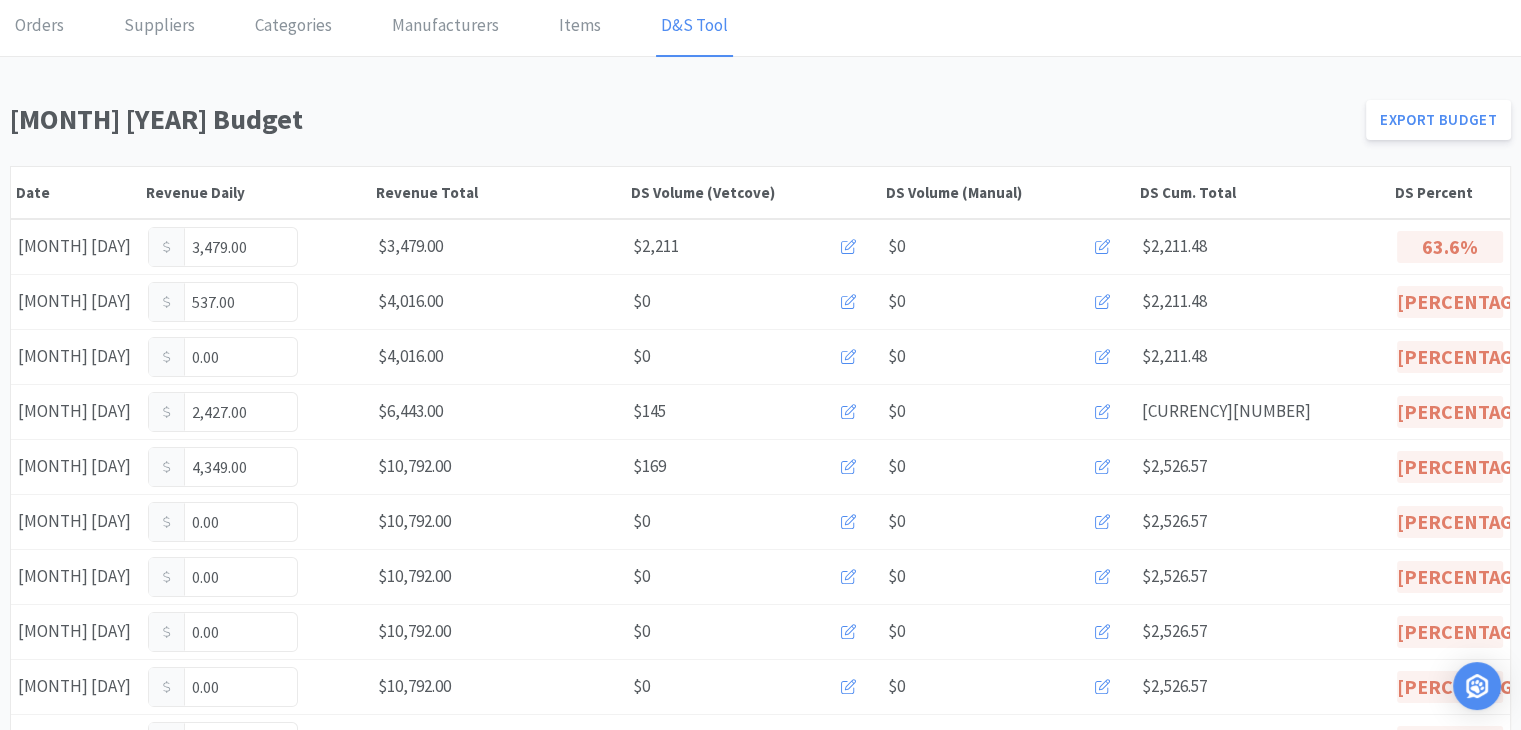 scroll, scrollTop: 0, scrollLeft: 0, axis: both 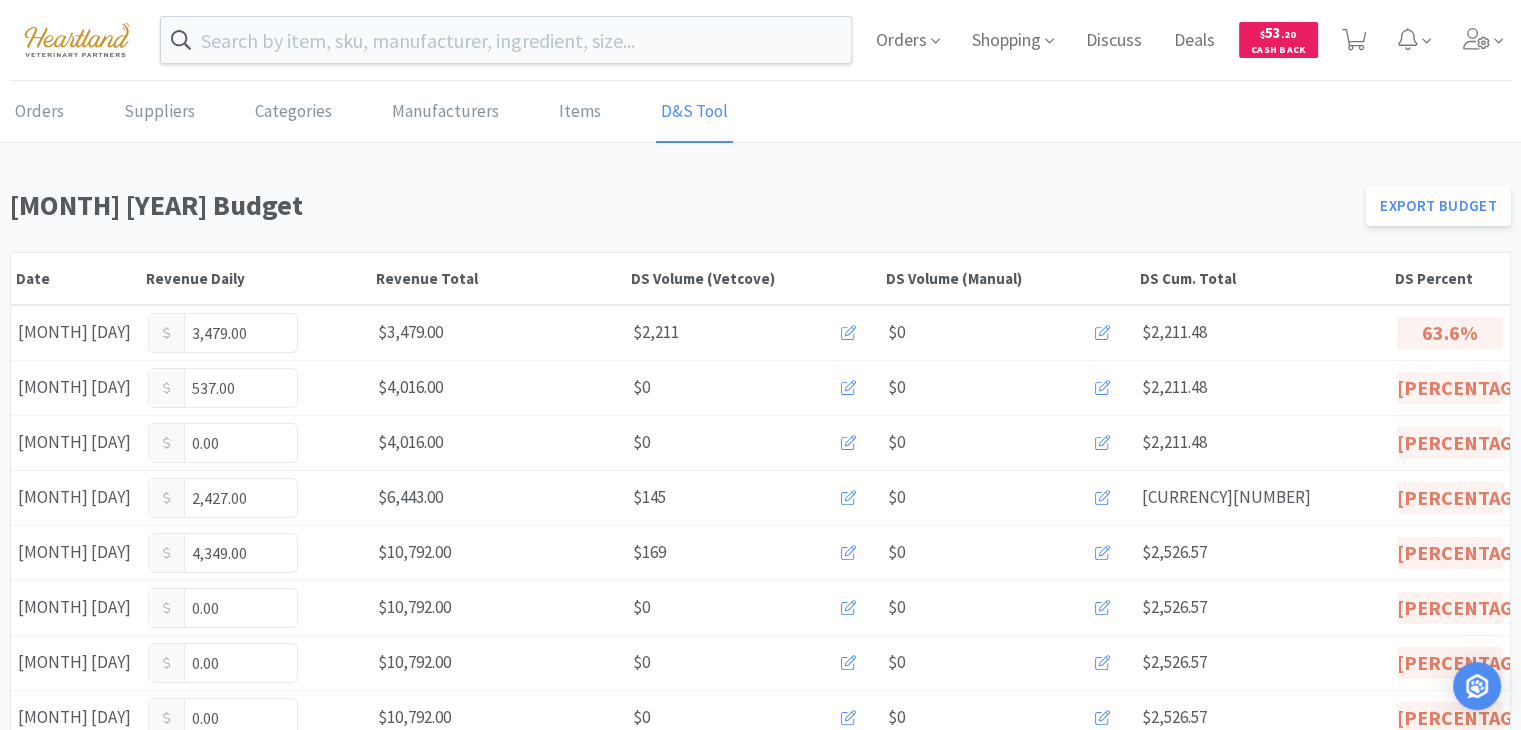 drag, startPoint x: 48, startPoint y: 113, endPoint x: 112, endPoint y: 112, distance: 64.00781 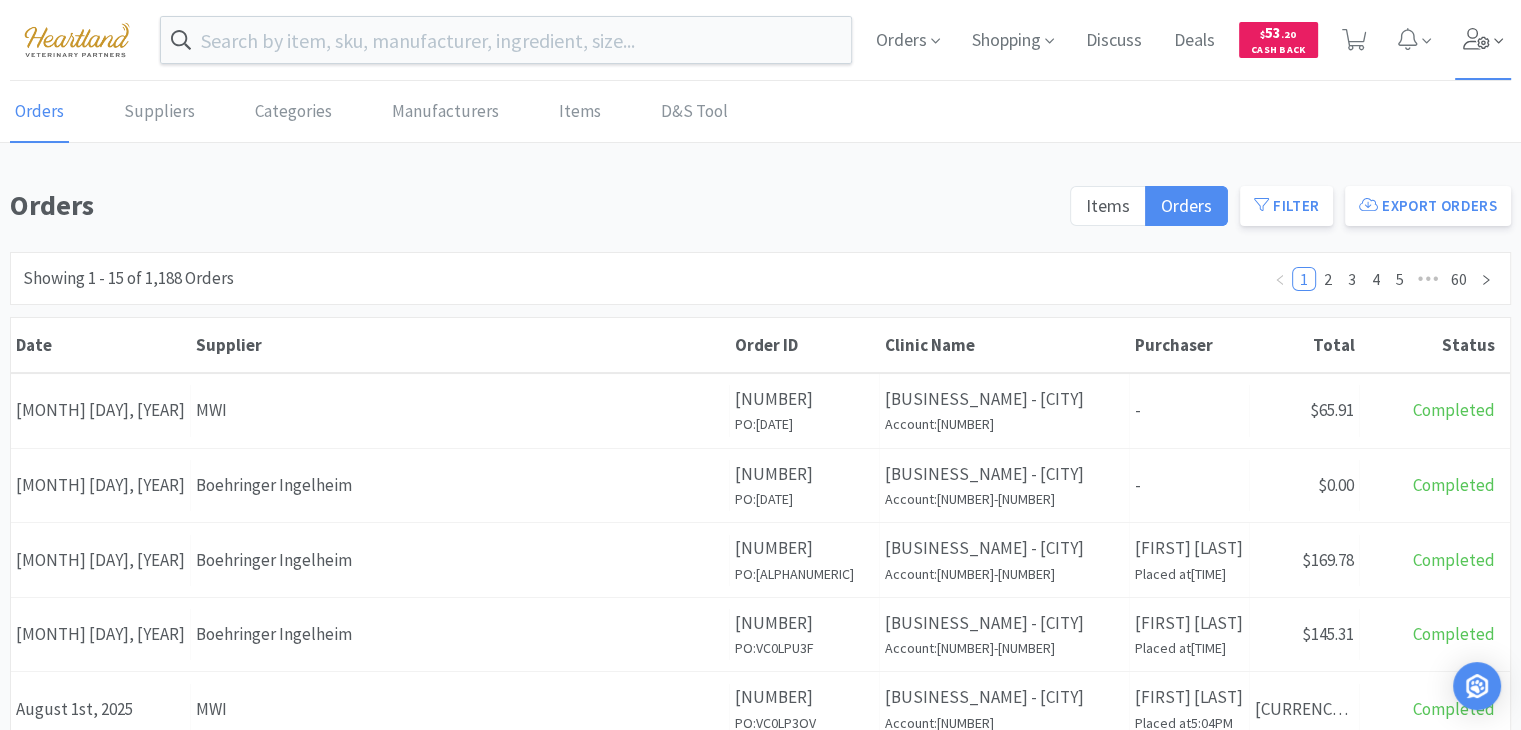 click at bounding box center [1483, 40] 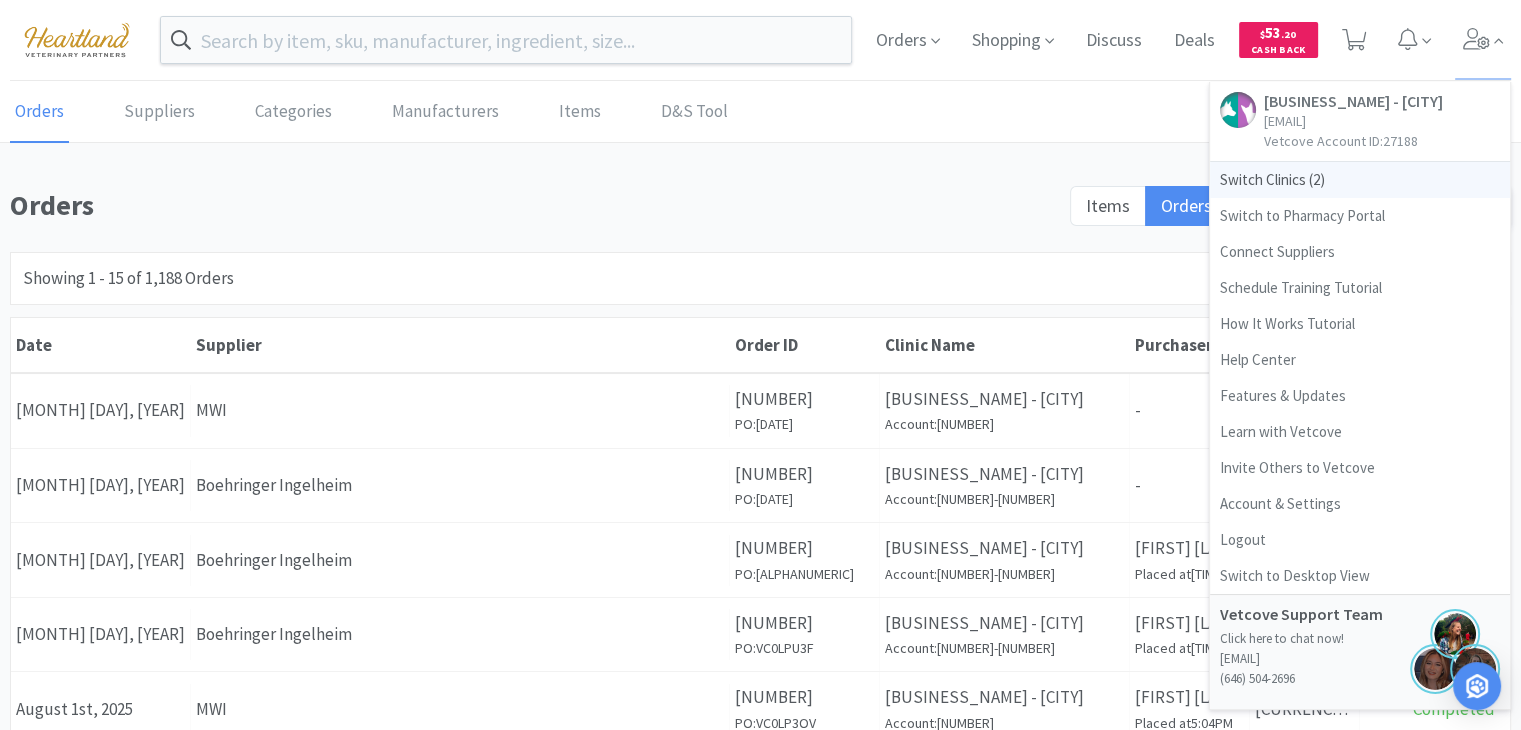 click on "Switch Clinics ( 2 )" at bounding box center [1360, 180] 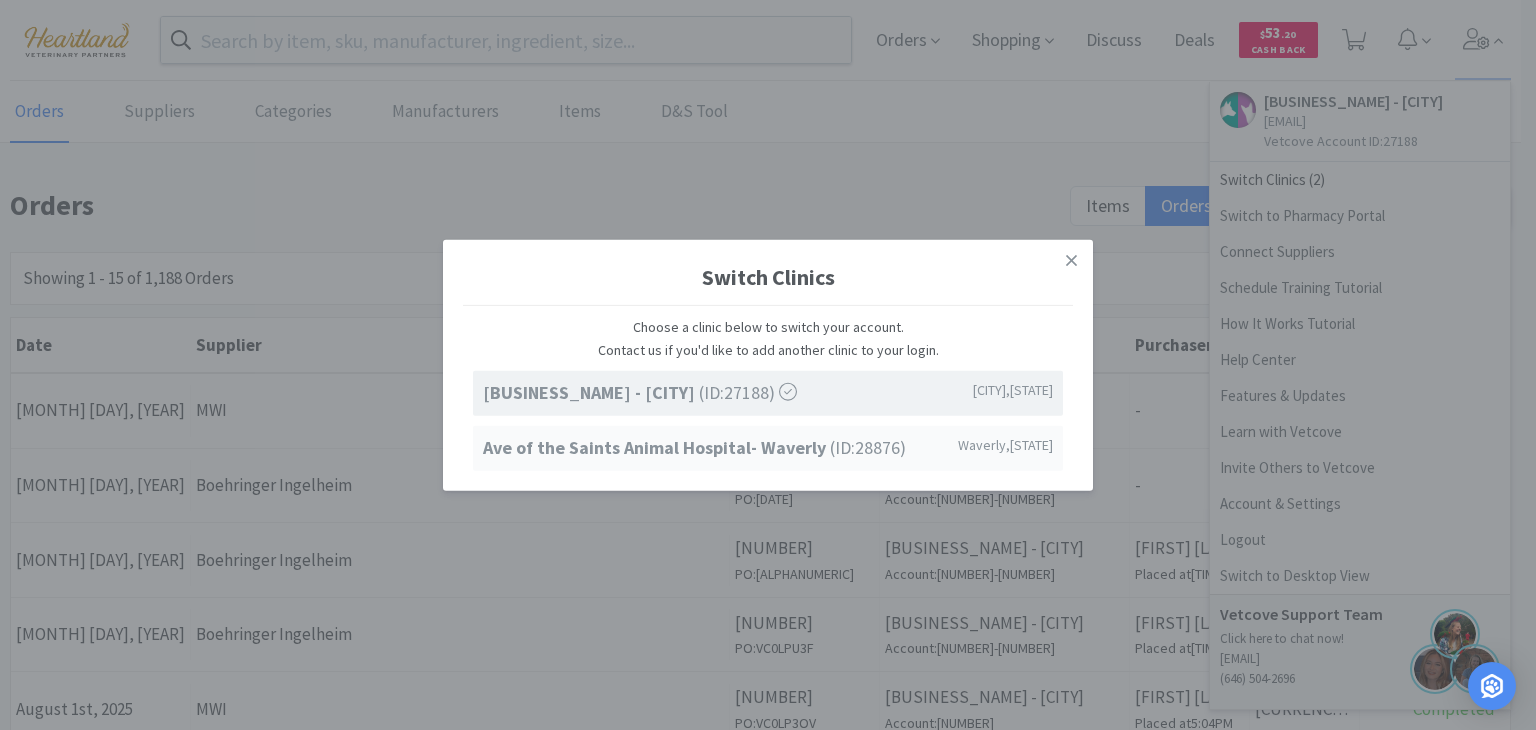 click on "[BUSINESS_NAME] - [CITY]    (ID:  [NUMBER] )" at bounding box center [694, 447] 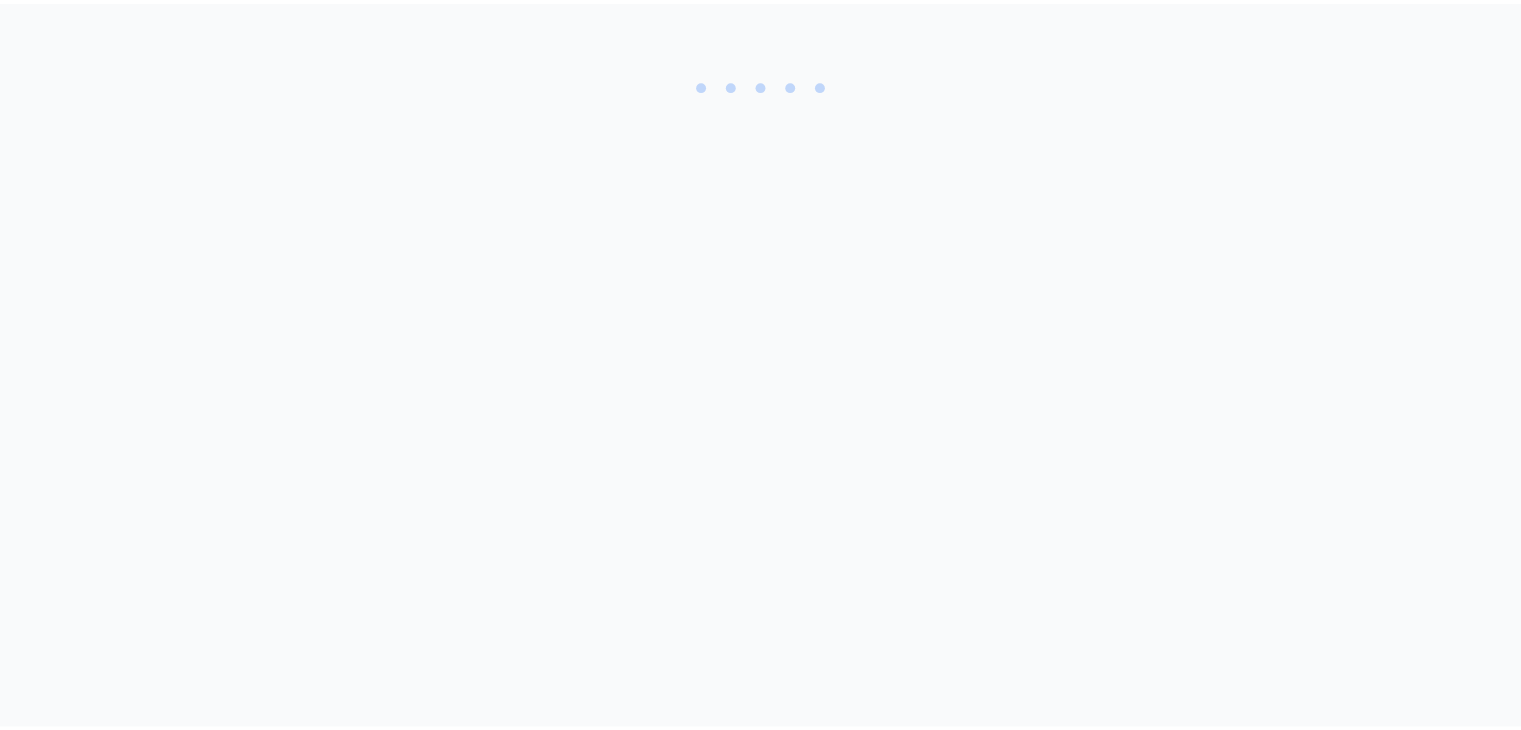 scroll, scrollTop: 0, scrollLeft: 0, axis: both 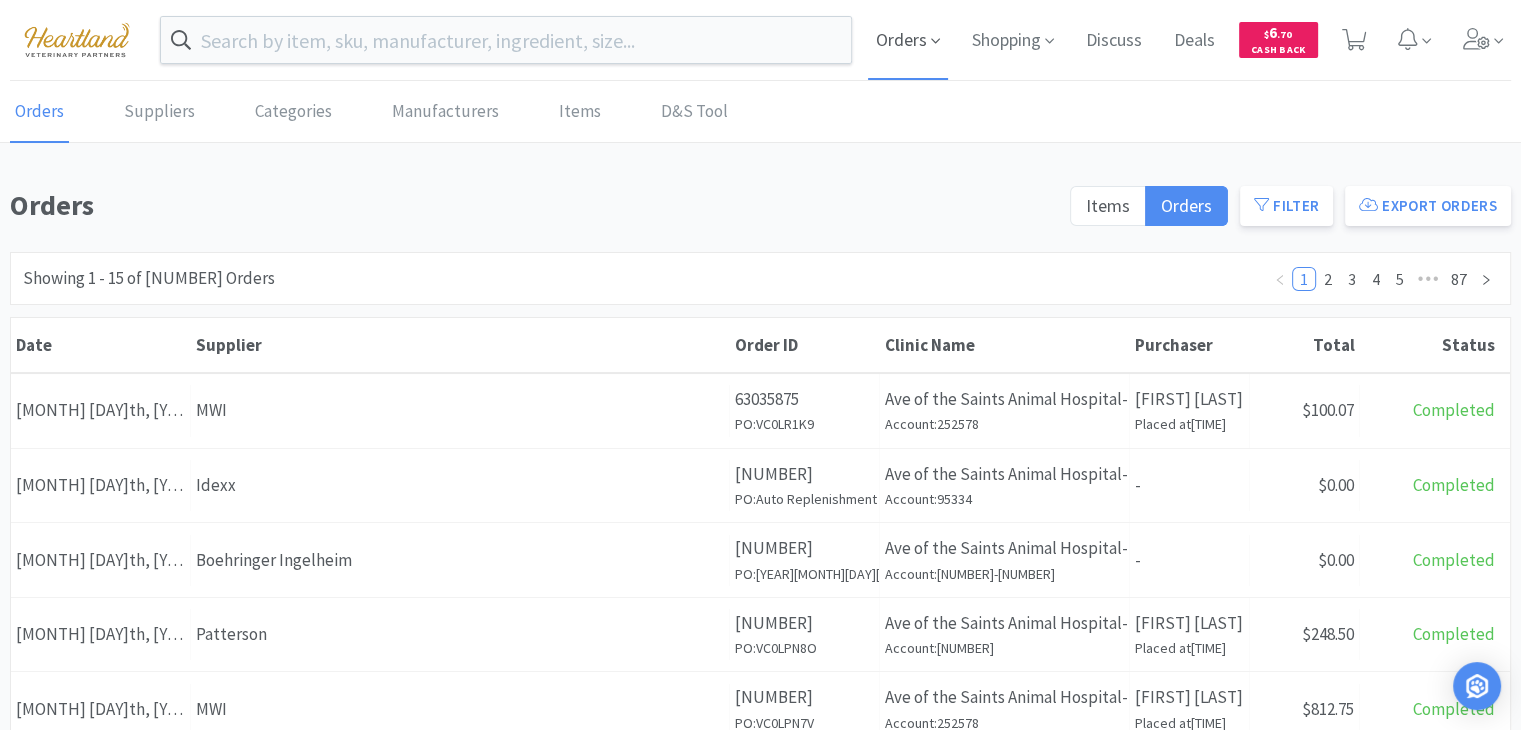 click on "Orders" at bounding box center [908, 40] 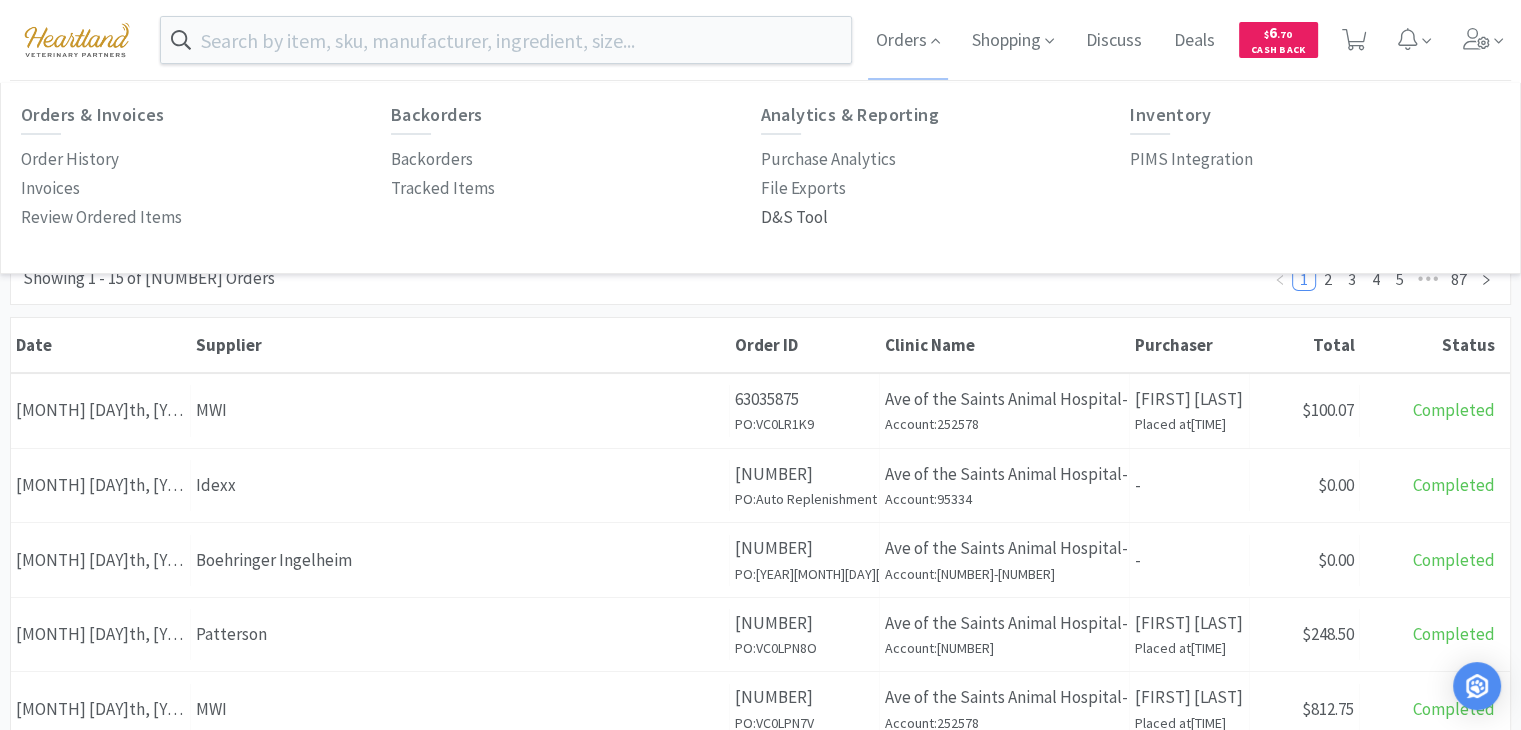 click on "D&S Tool" at bounding box center [794, 217] 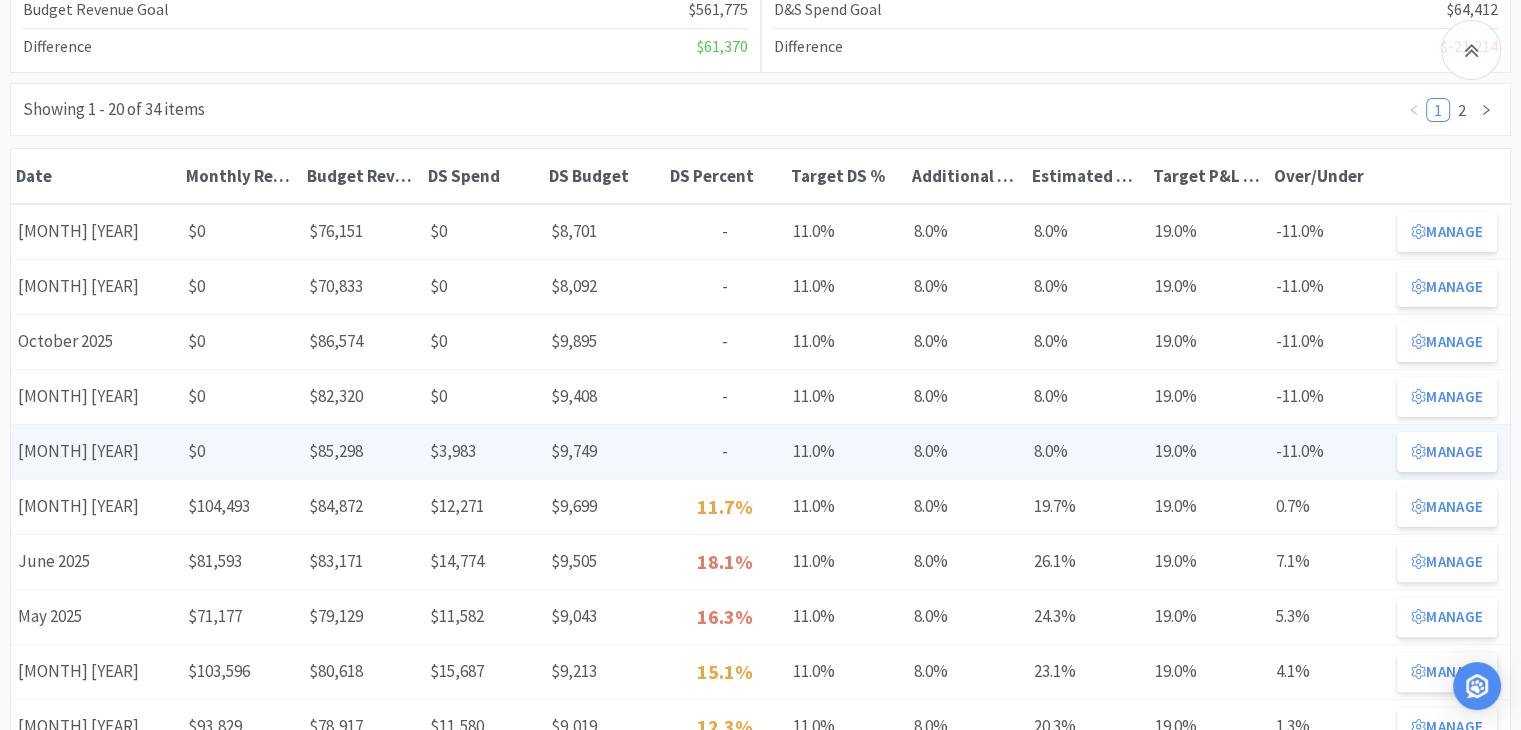 scroll, scrollTop: 400, scrollLeft: 0, axis: vertical 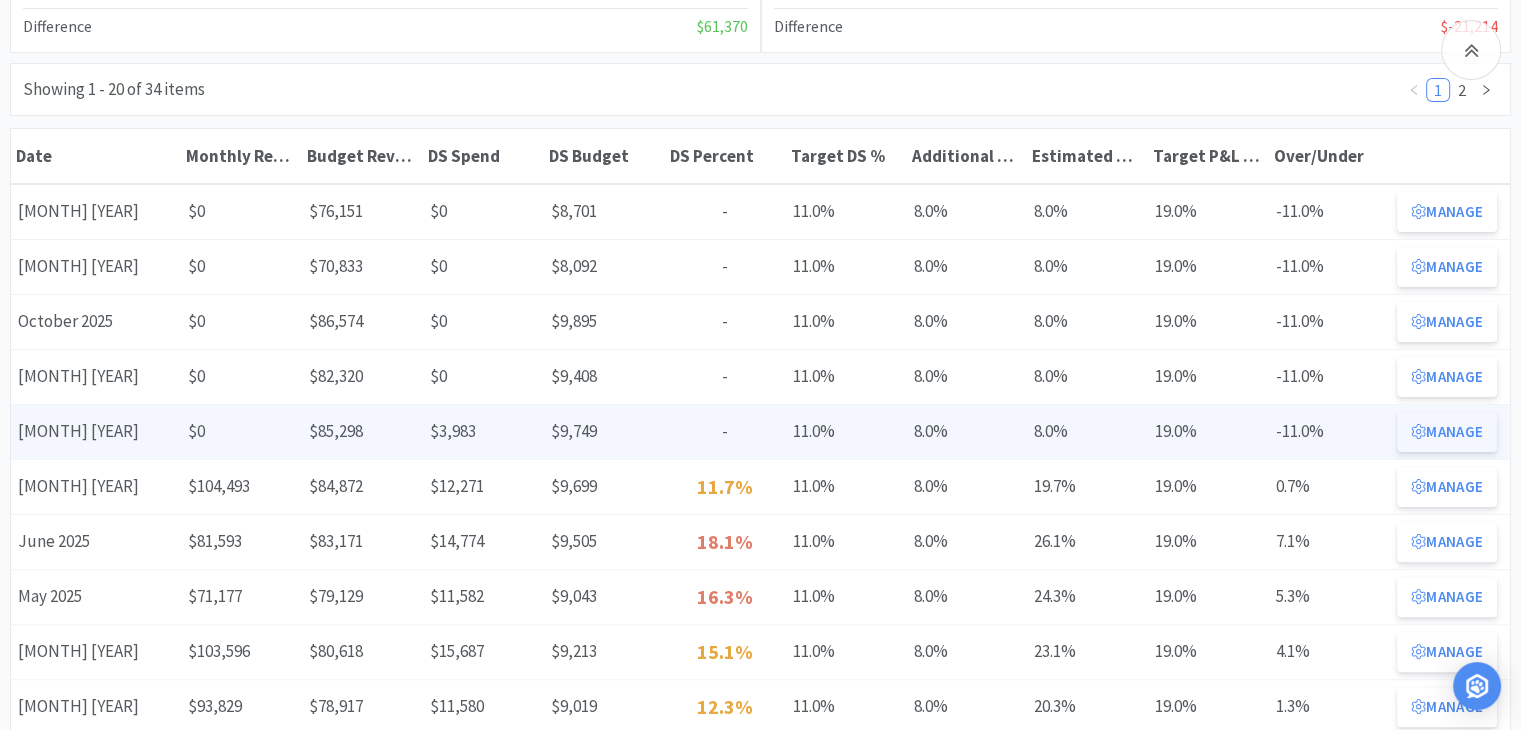click on "Manage" at bounding box center (1447, 432) 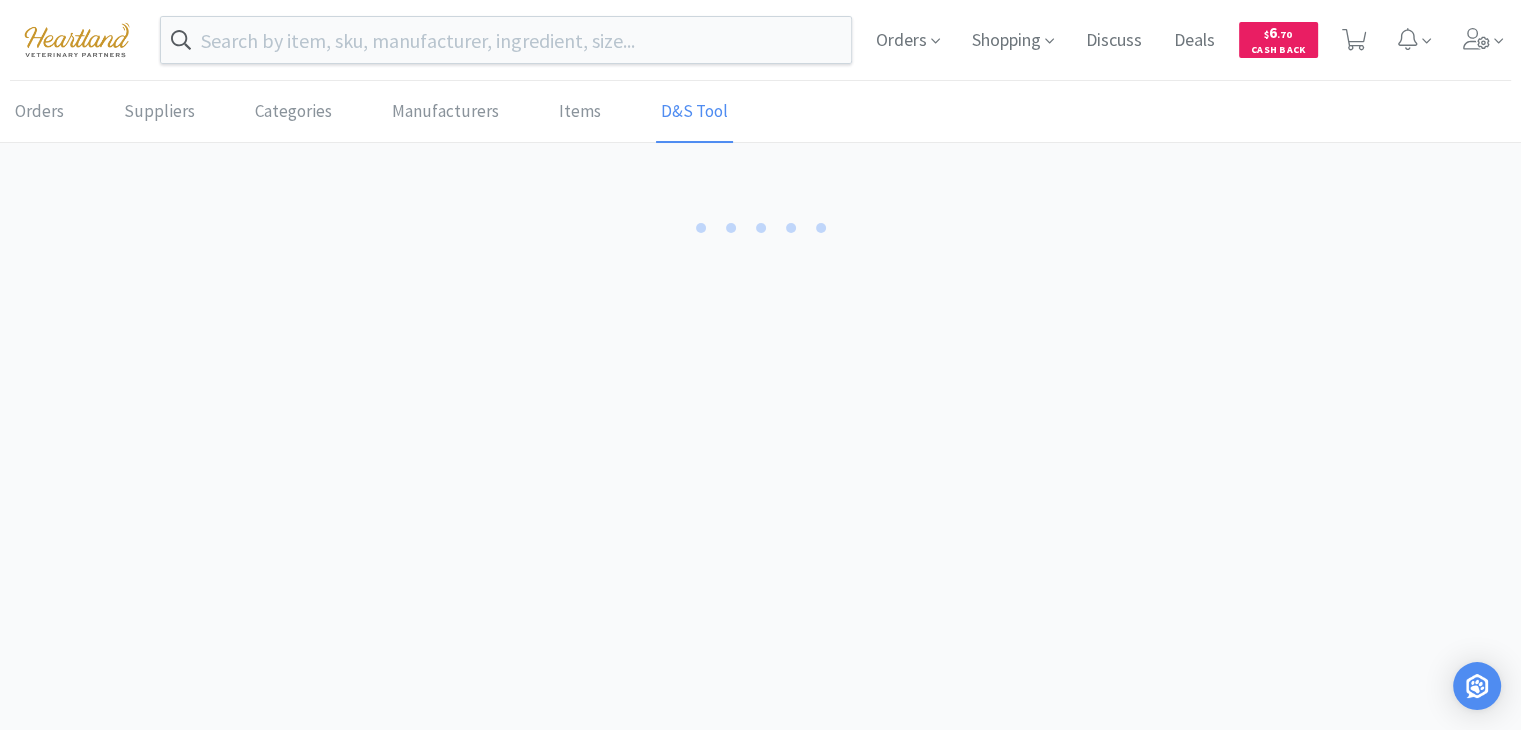 scroll, scrollTop: 0, scrollLeft: 0, axis: both 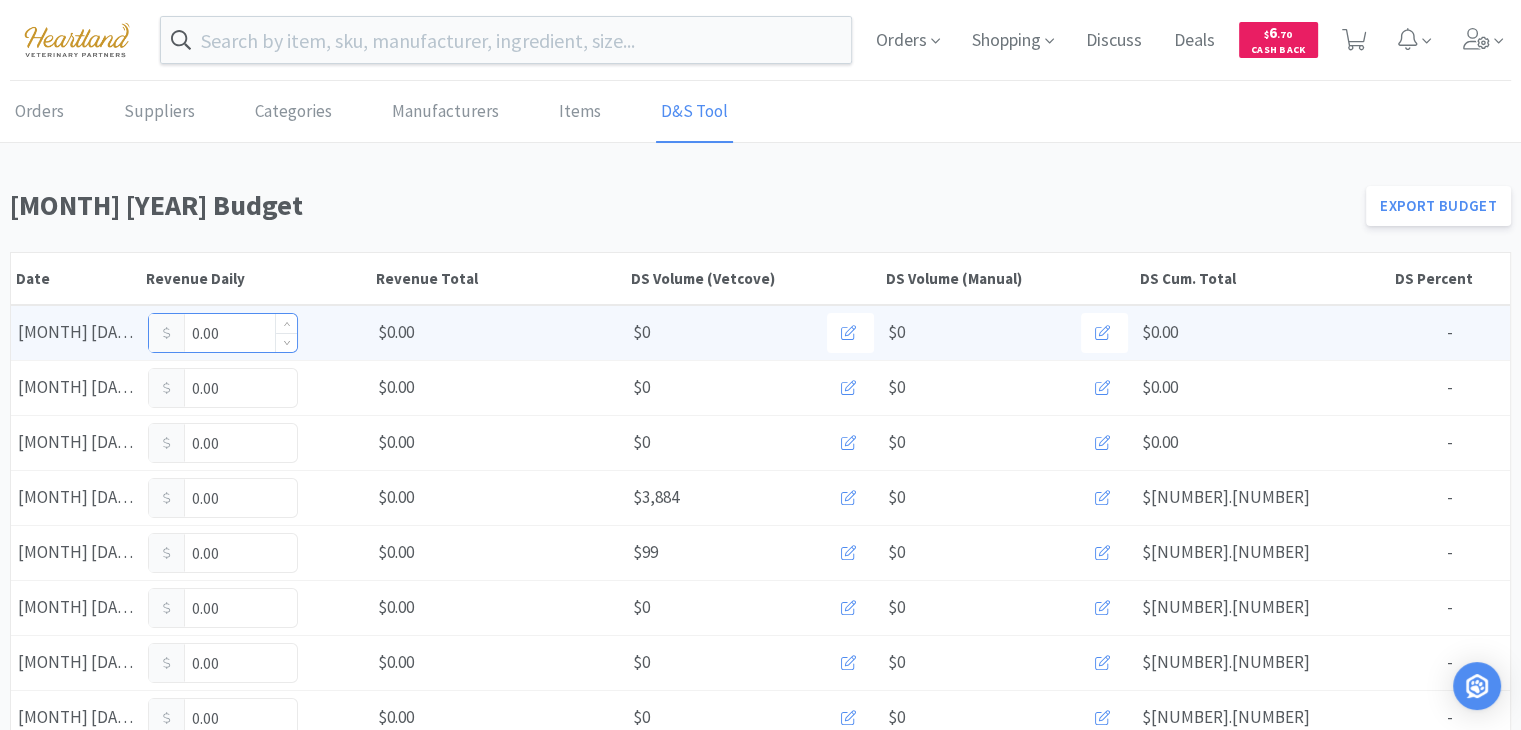 click on "0.00" at bounding box center [223, 333] 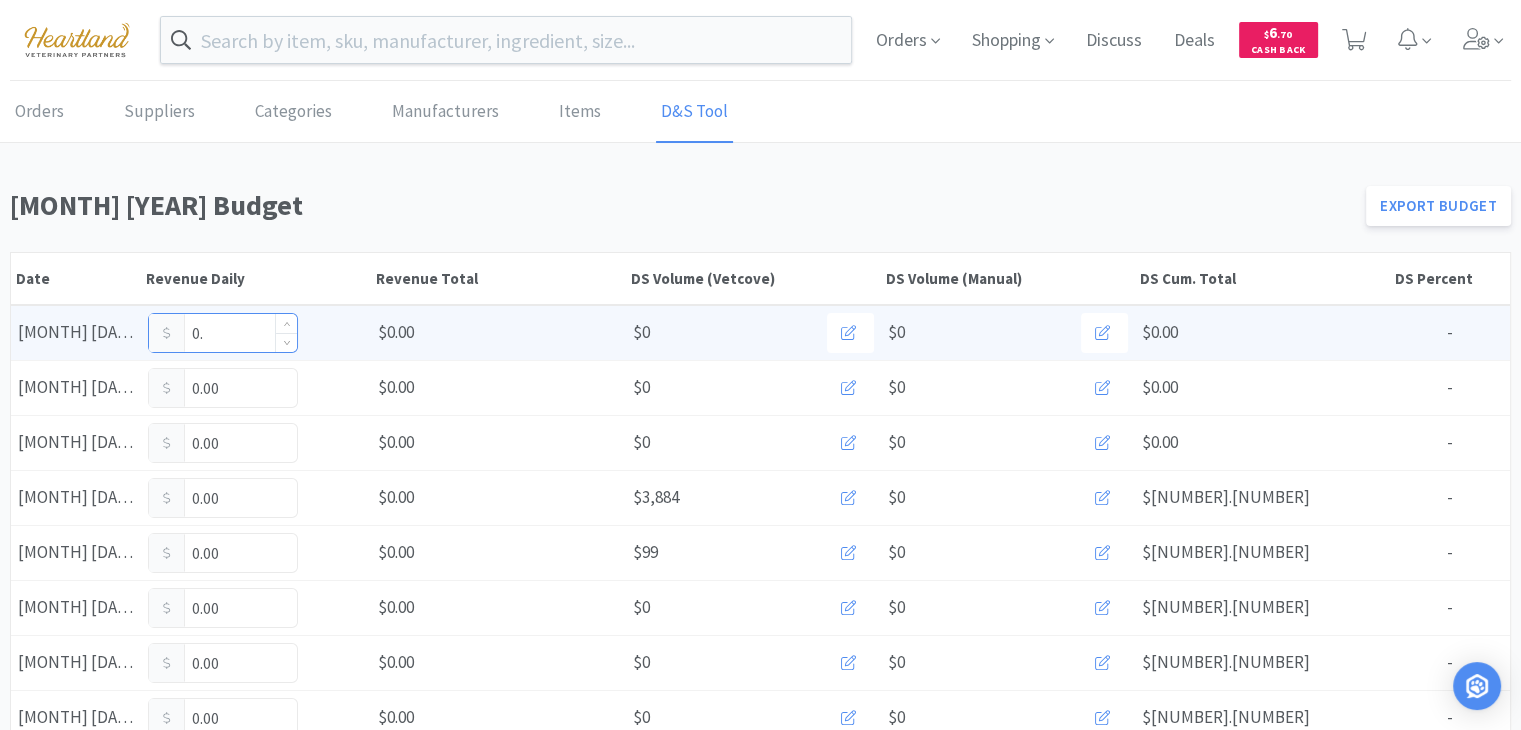 type on "0" 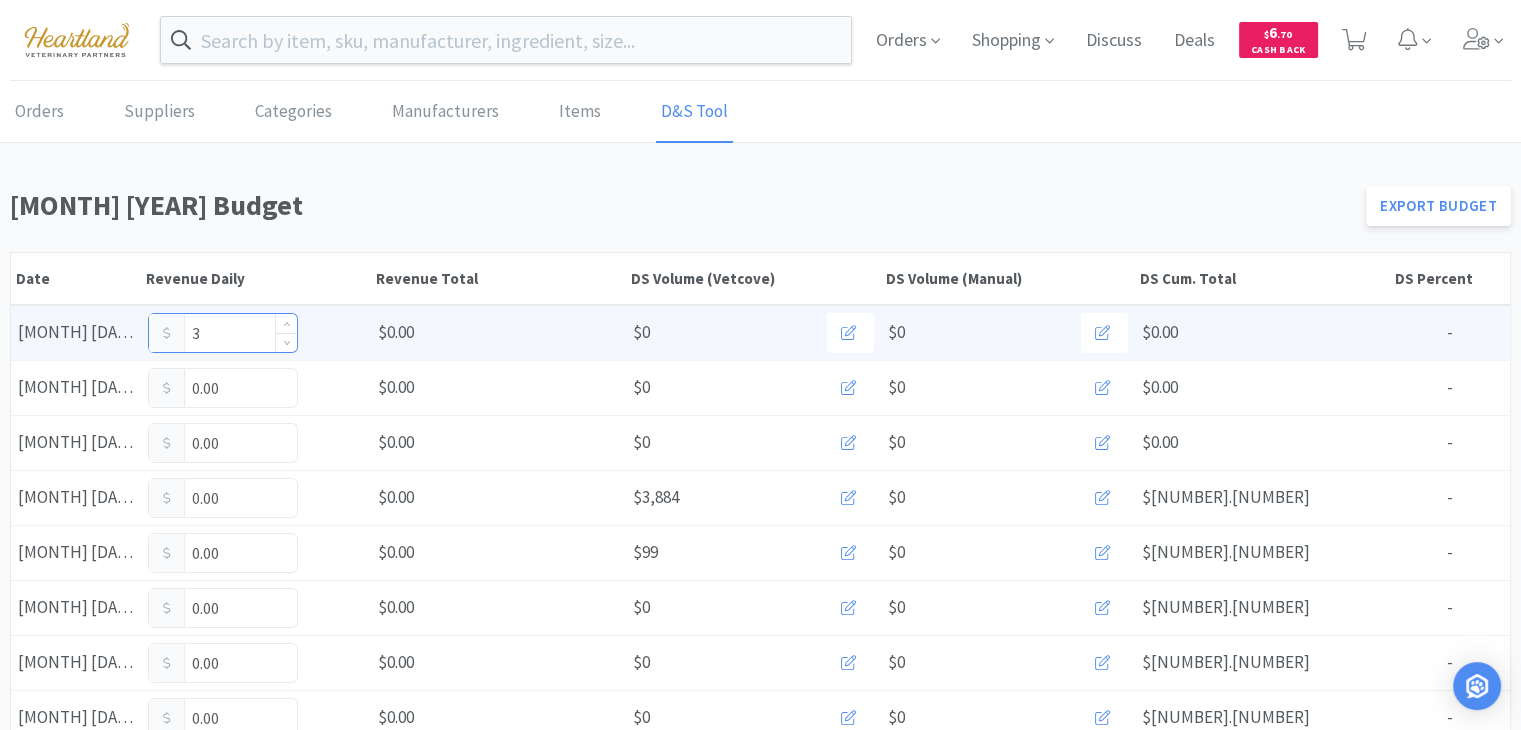 type on "32" 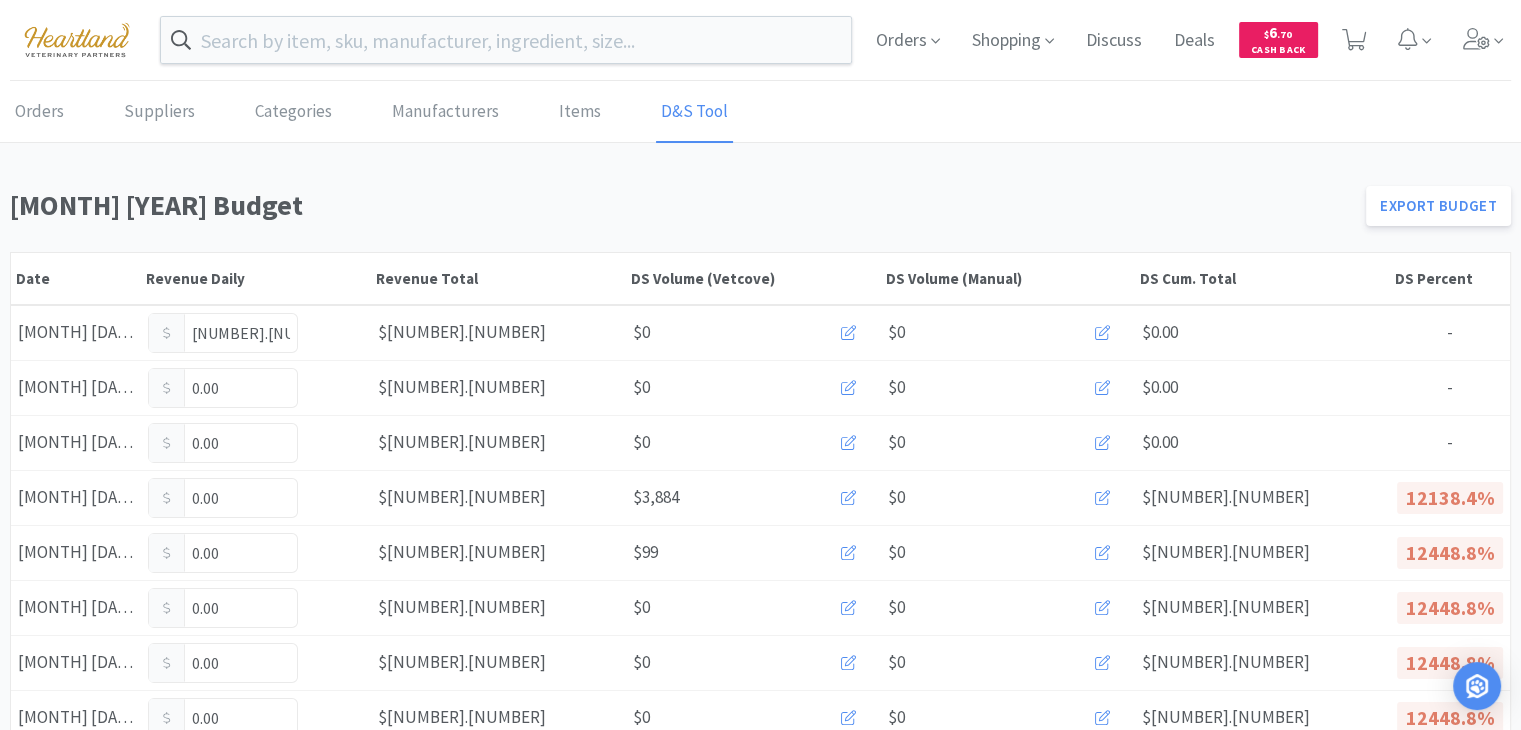 click on "32.00" at bounding box center (223, 333) 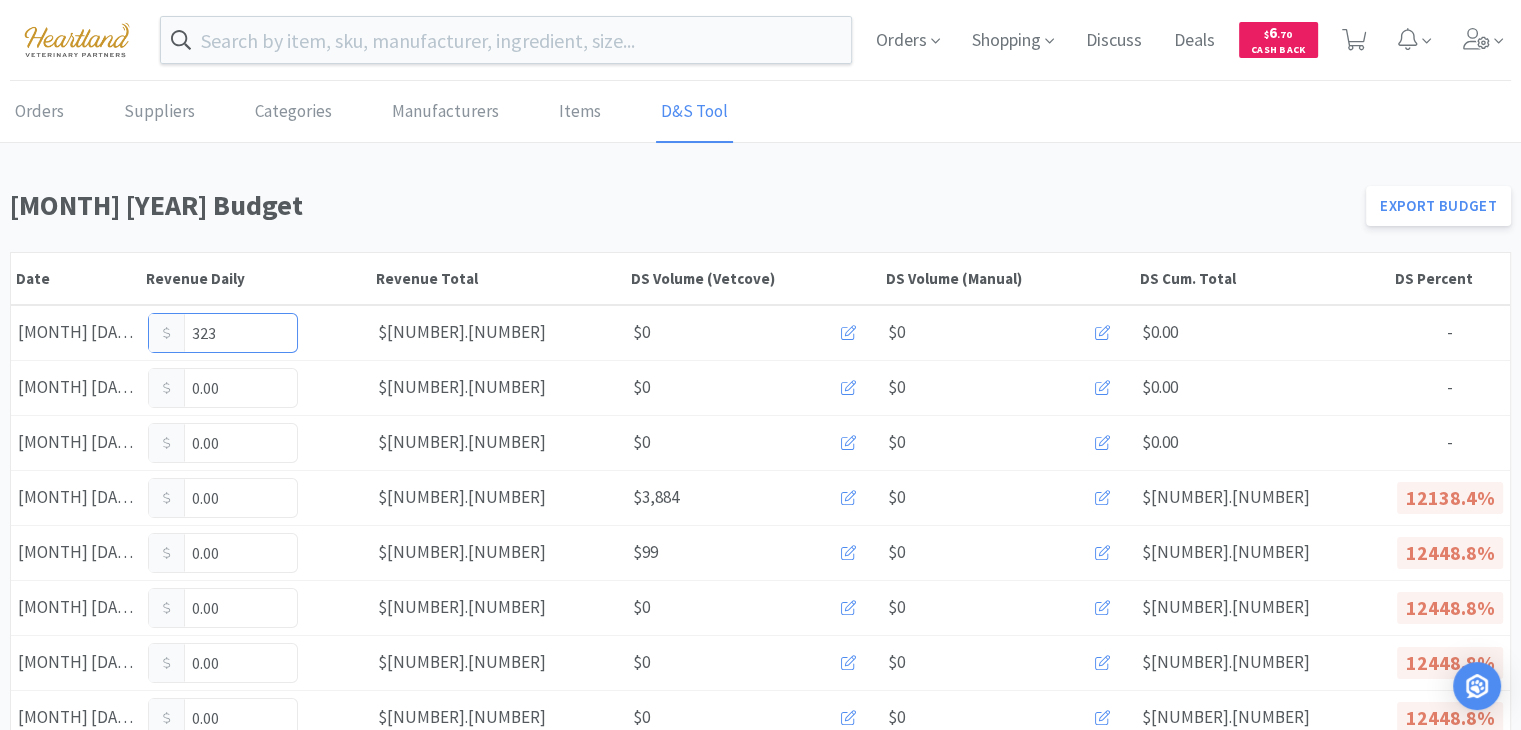 type on "3,238" 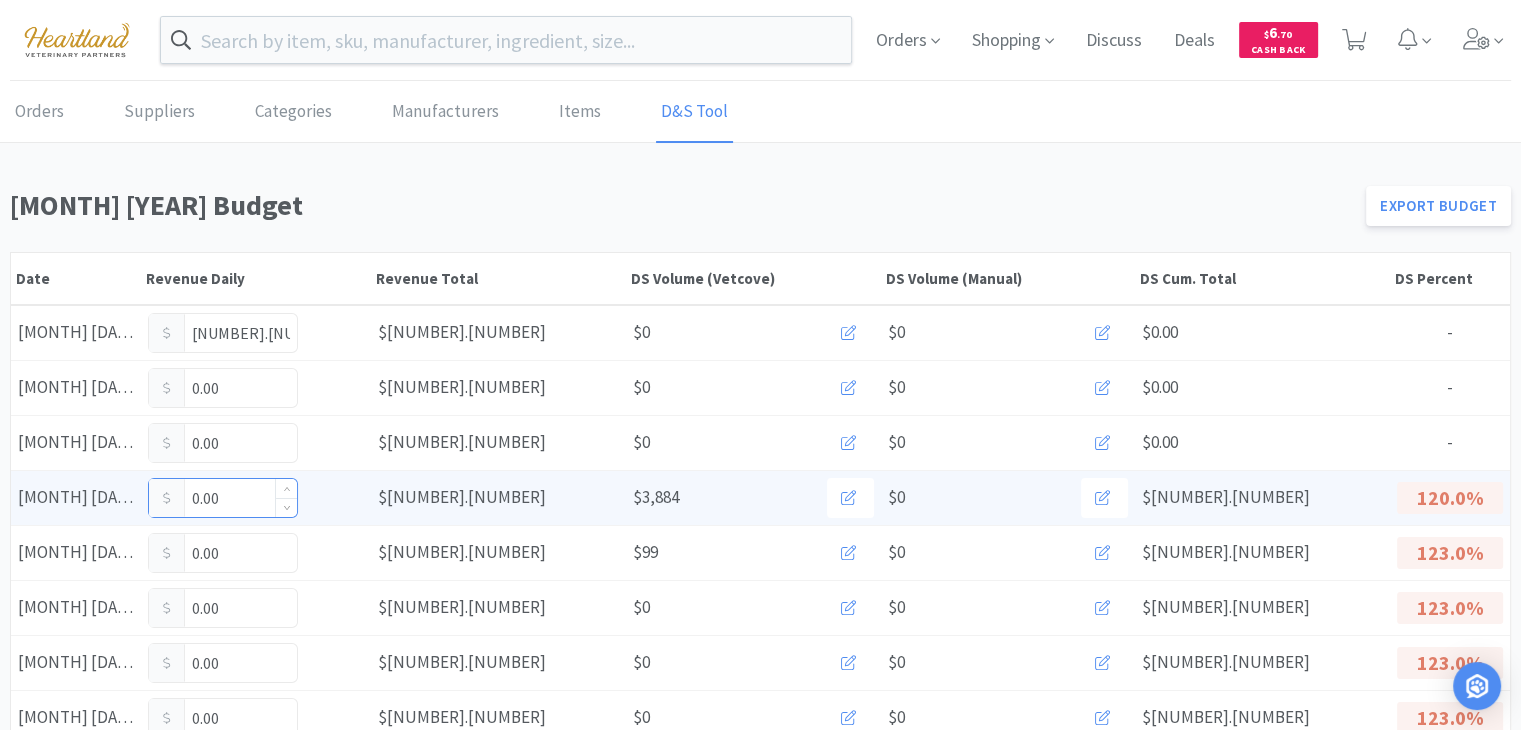 click on "0.00" at bounding box center (223, 498) 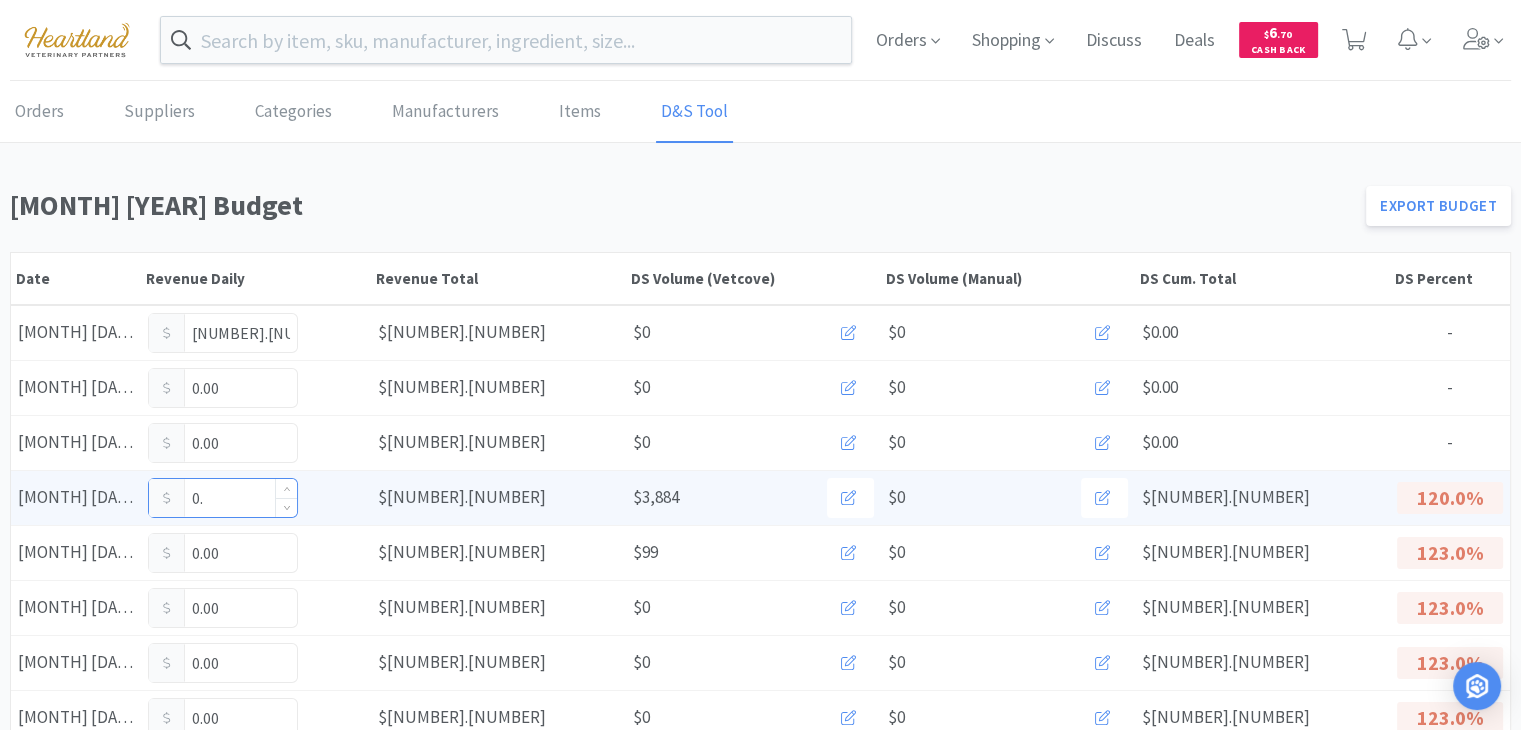 type on "0" 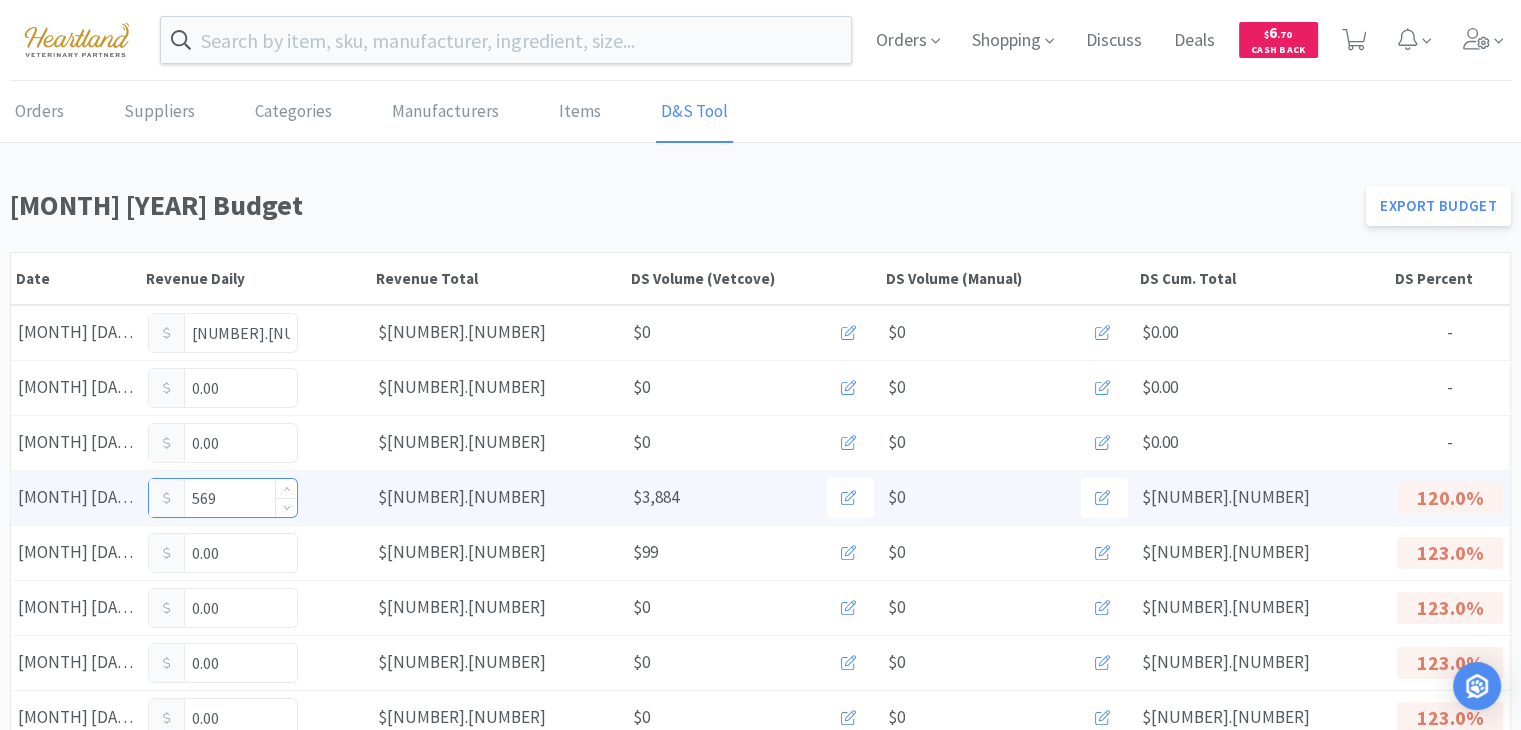 type on "5,692" 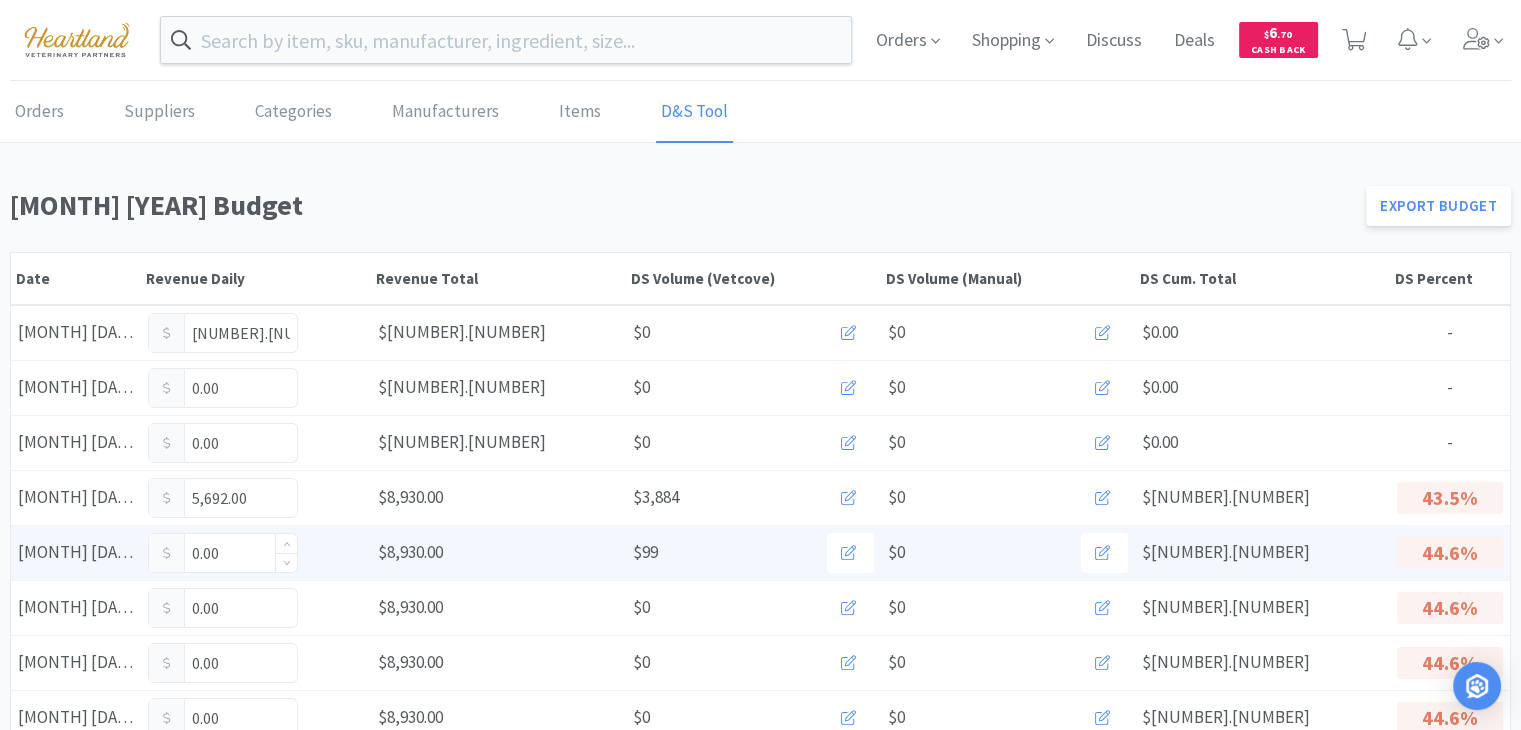 click on "0.00" at bounding box center (223, 553) 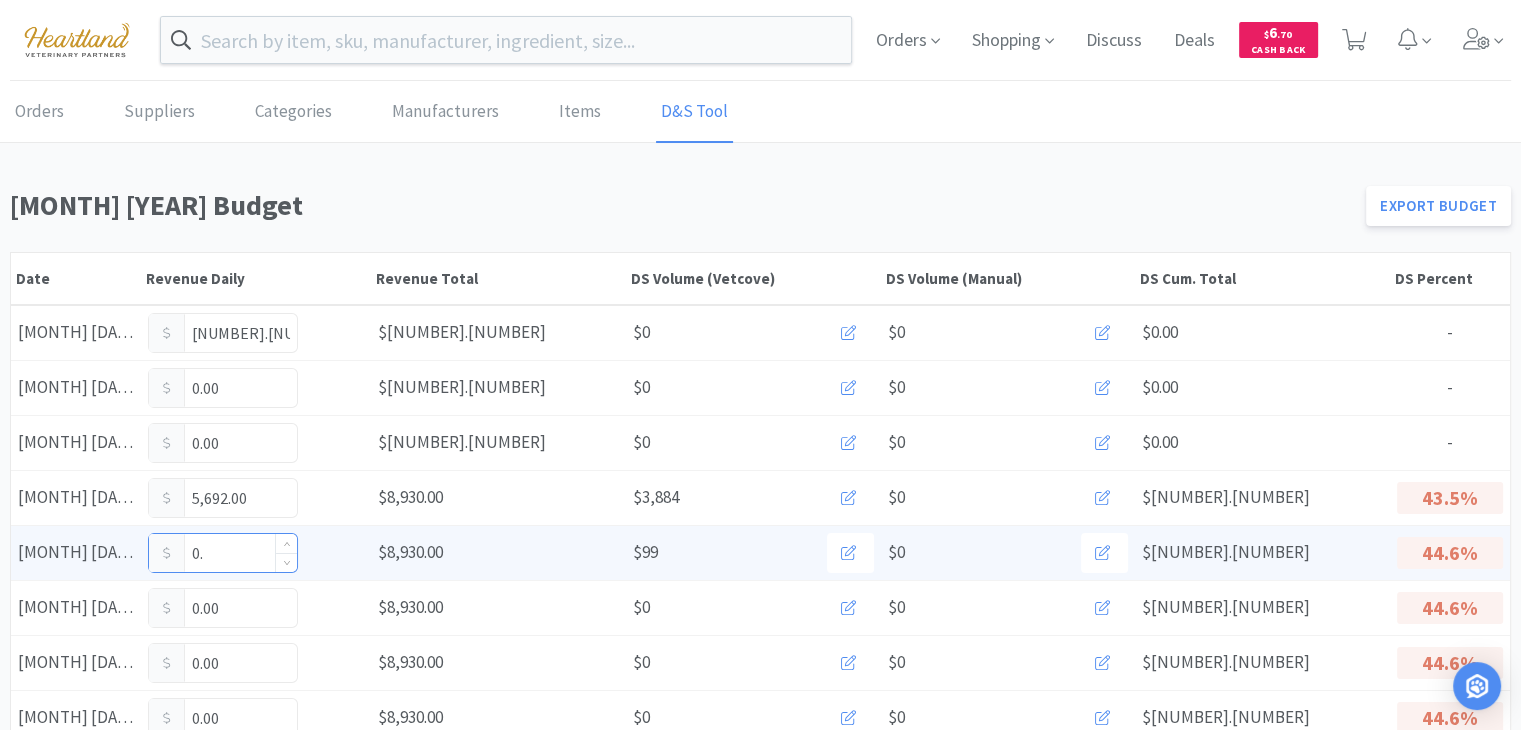 type on "0" 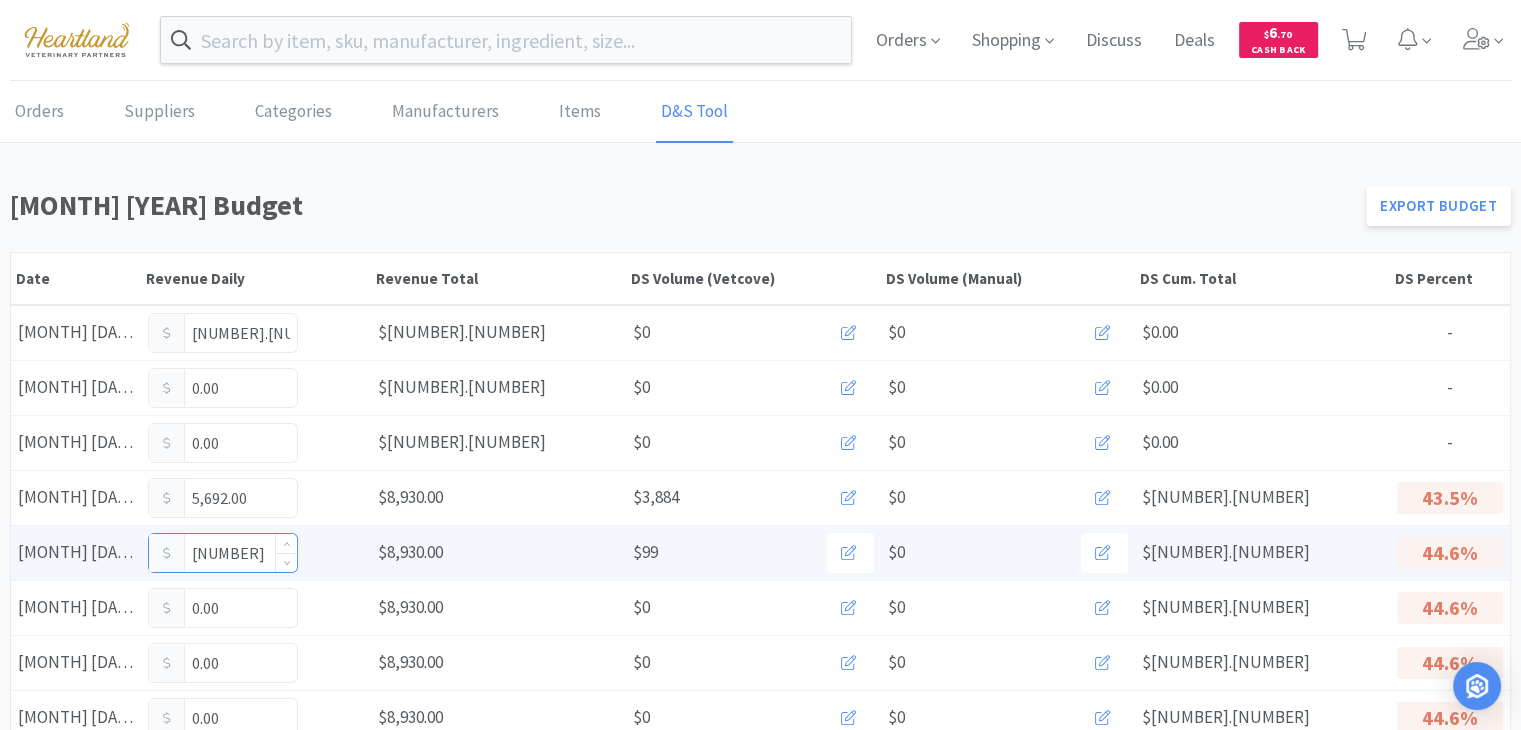 type on "4,511" 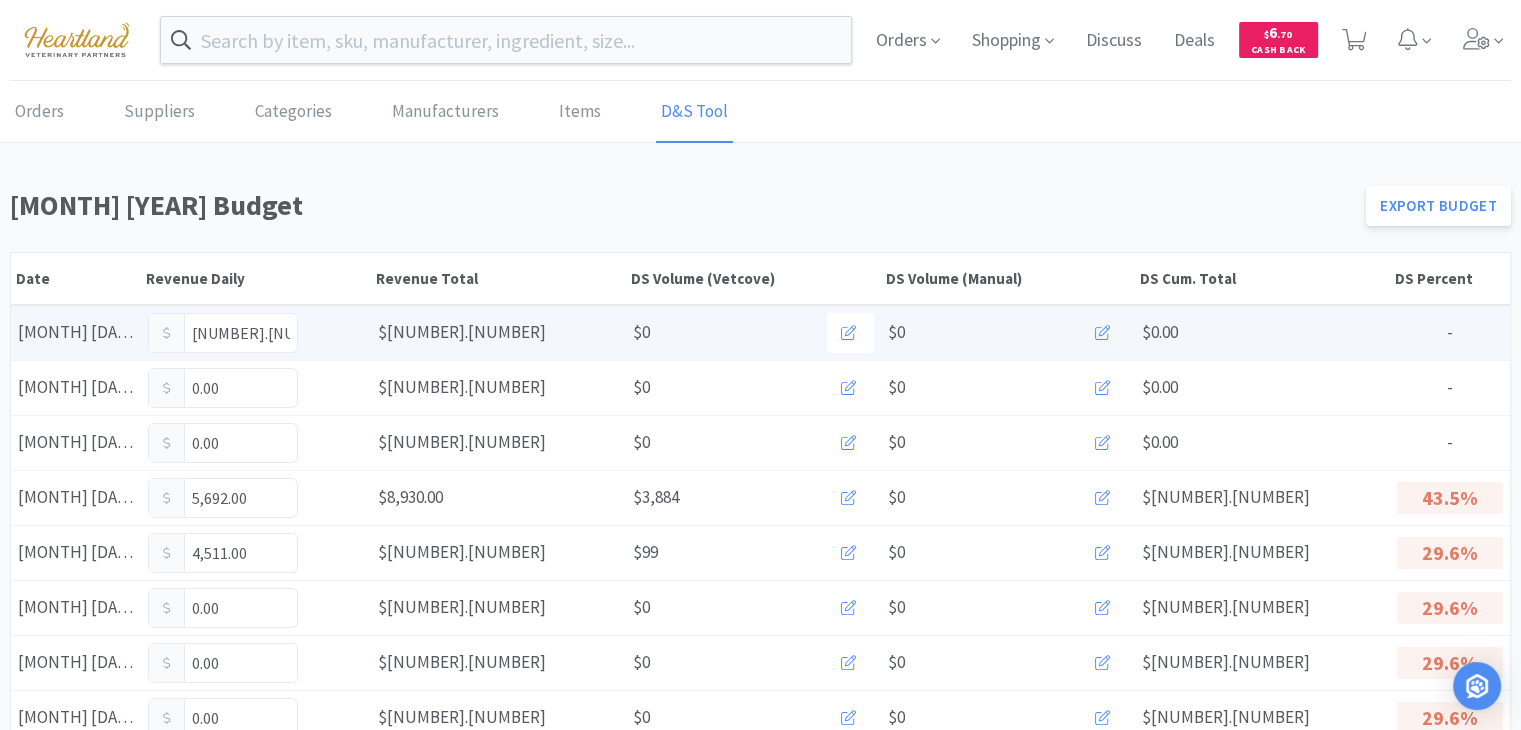 click 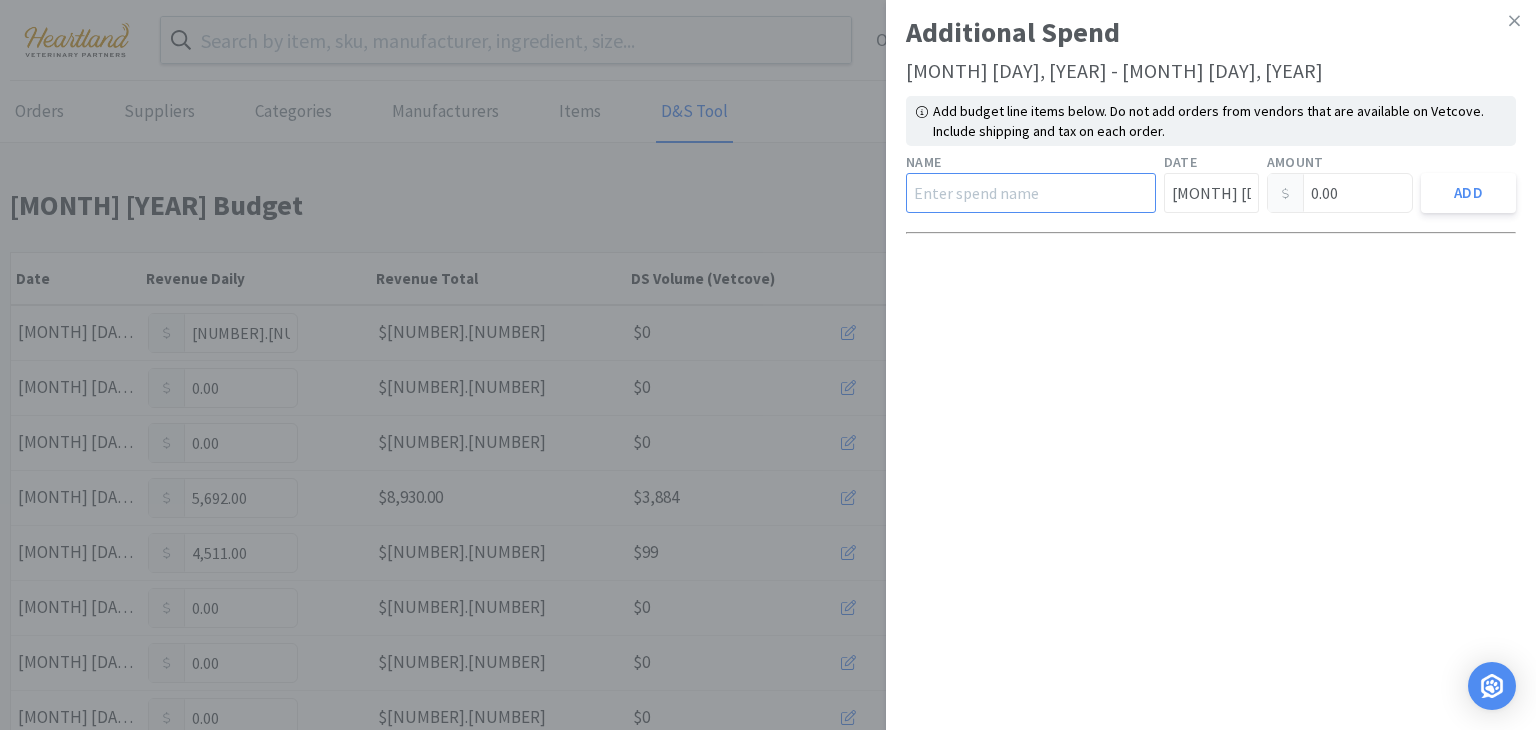 click at bounding box center (1031, 193) 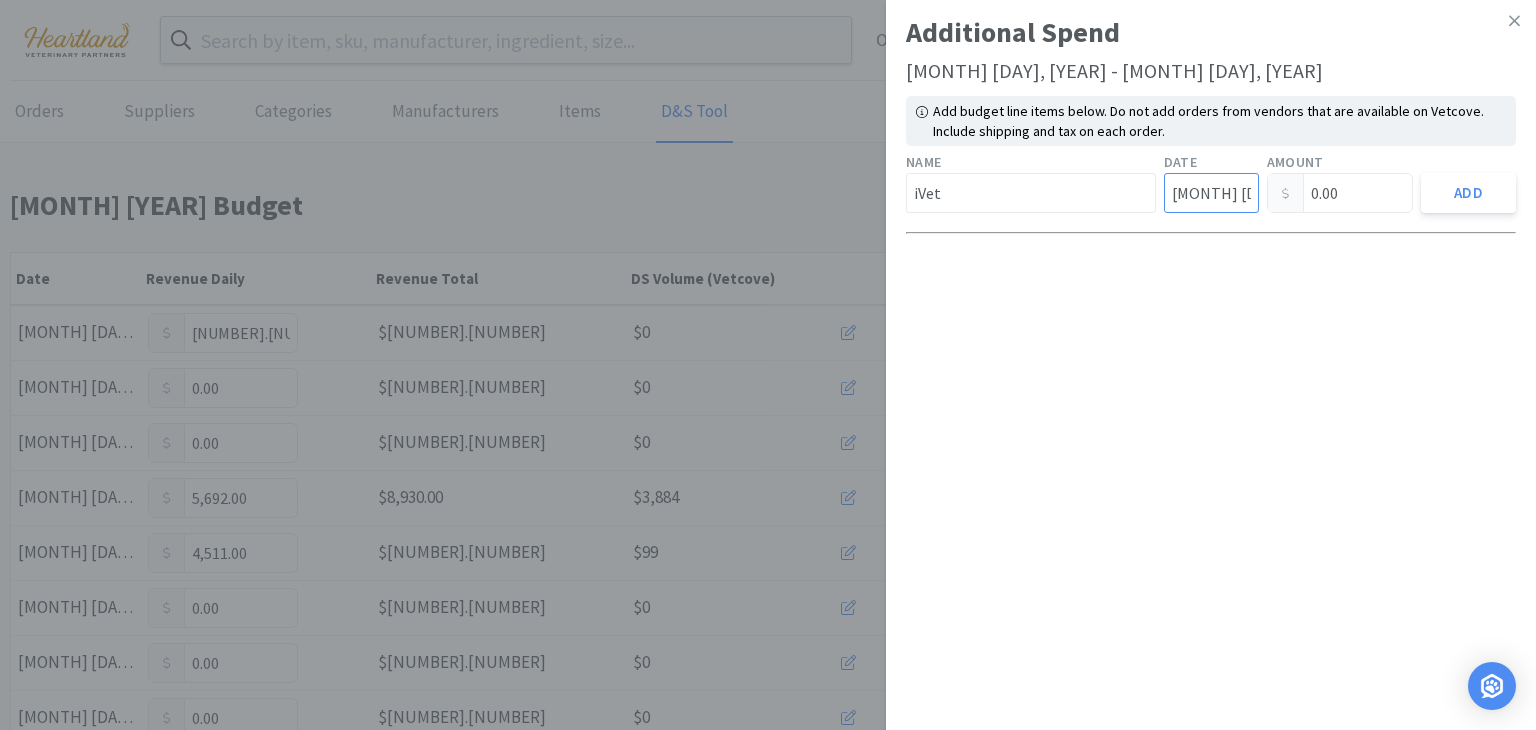 click on "[MONTH] [DAY]" at bounding box center [1211, 193] 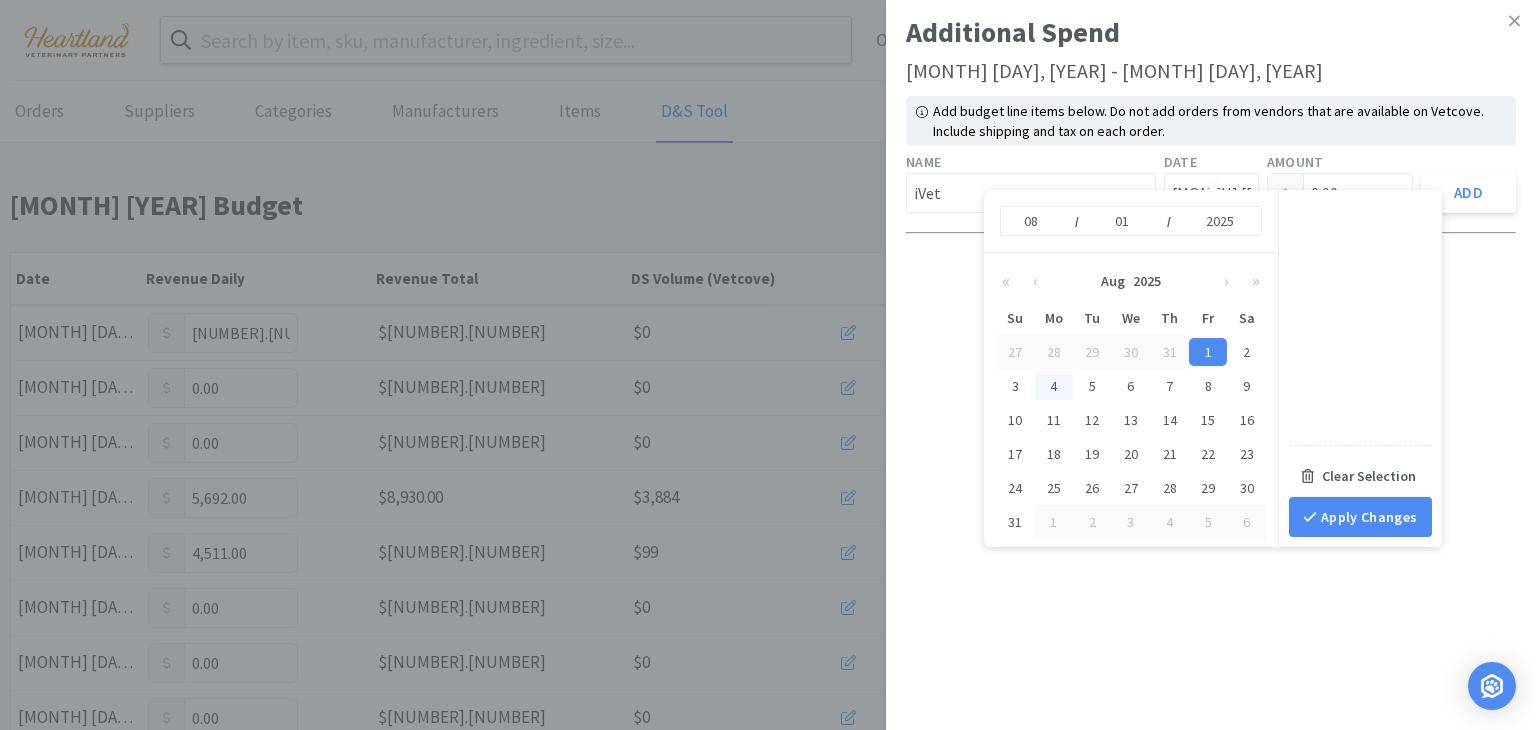 click on "4" at bounding box center (1054, 386) 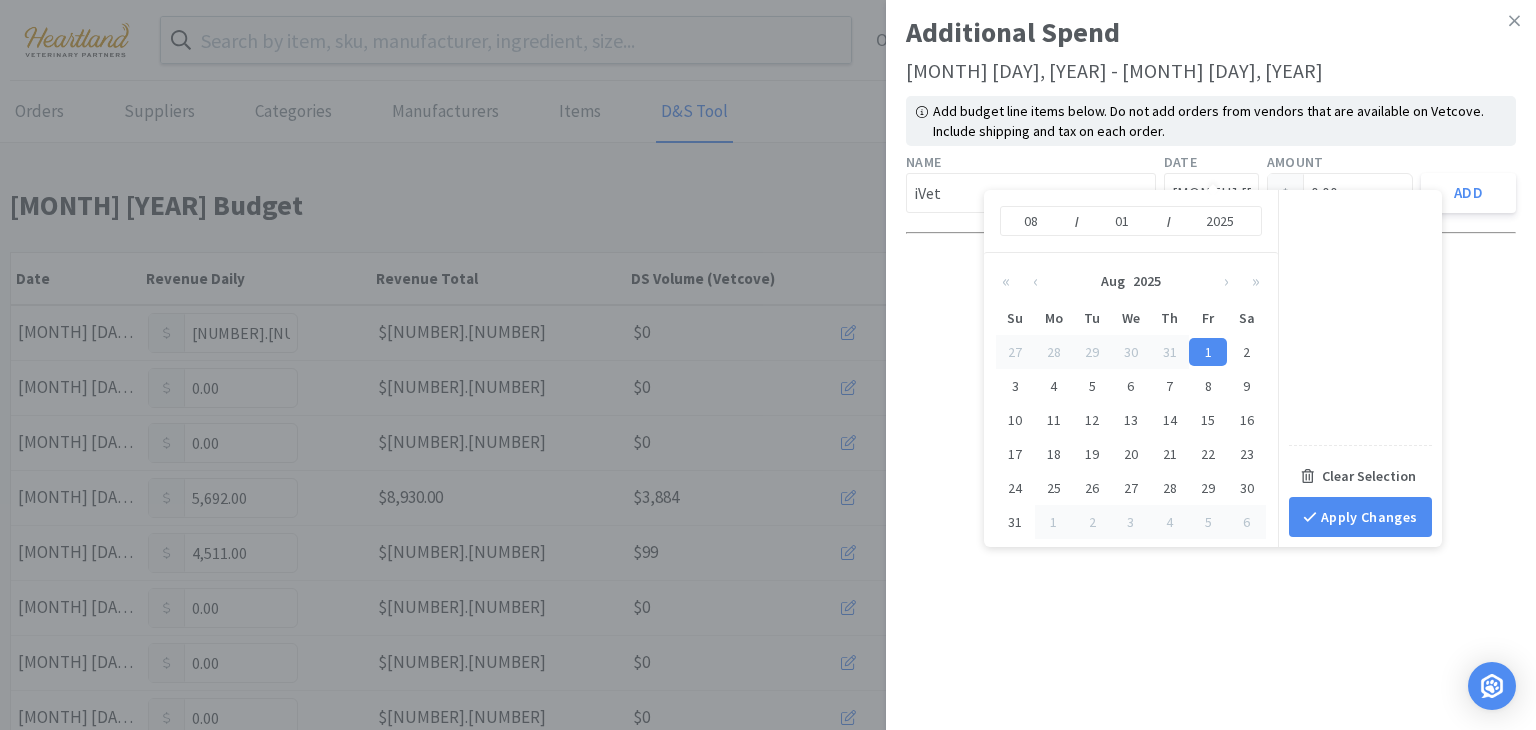 type on "[MONTH] [DAY]" 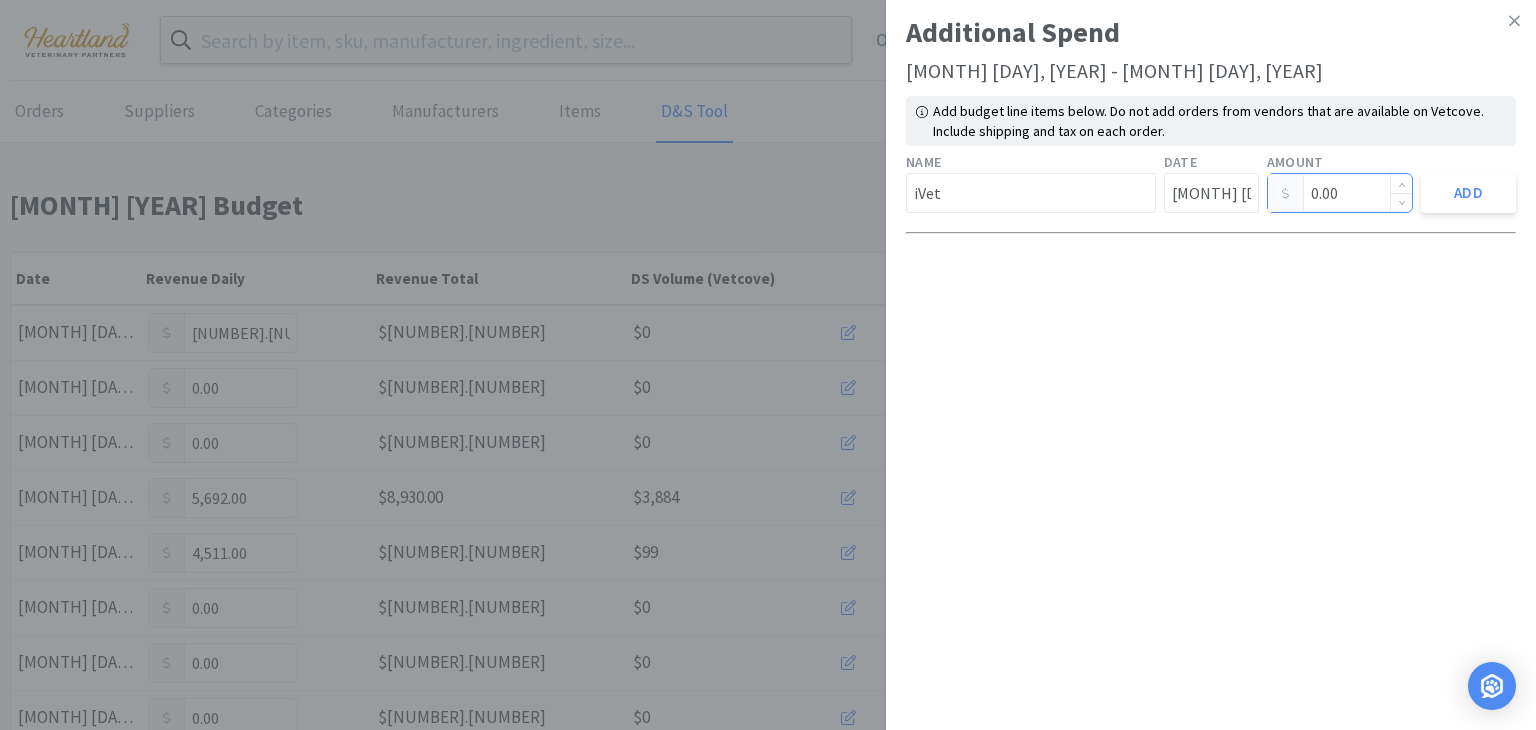 click on "0.00" at bounding box center [1340, 193] 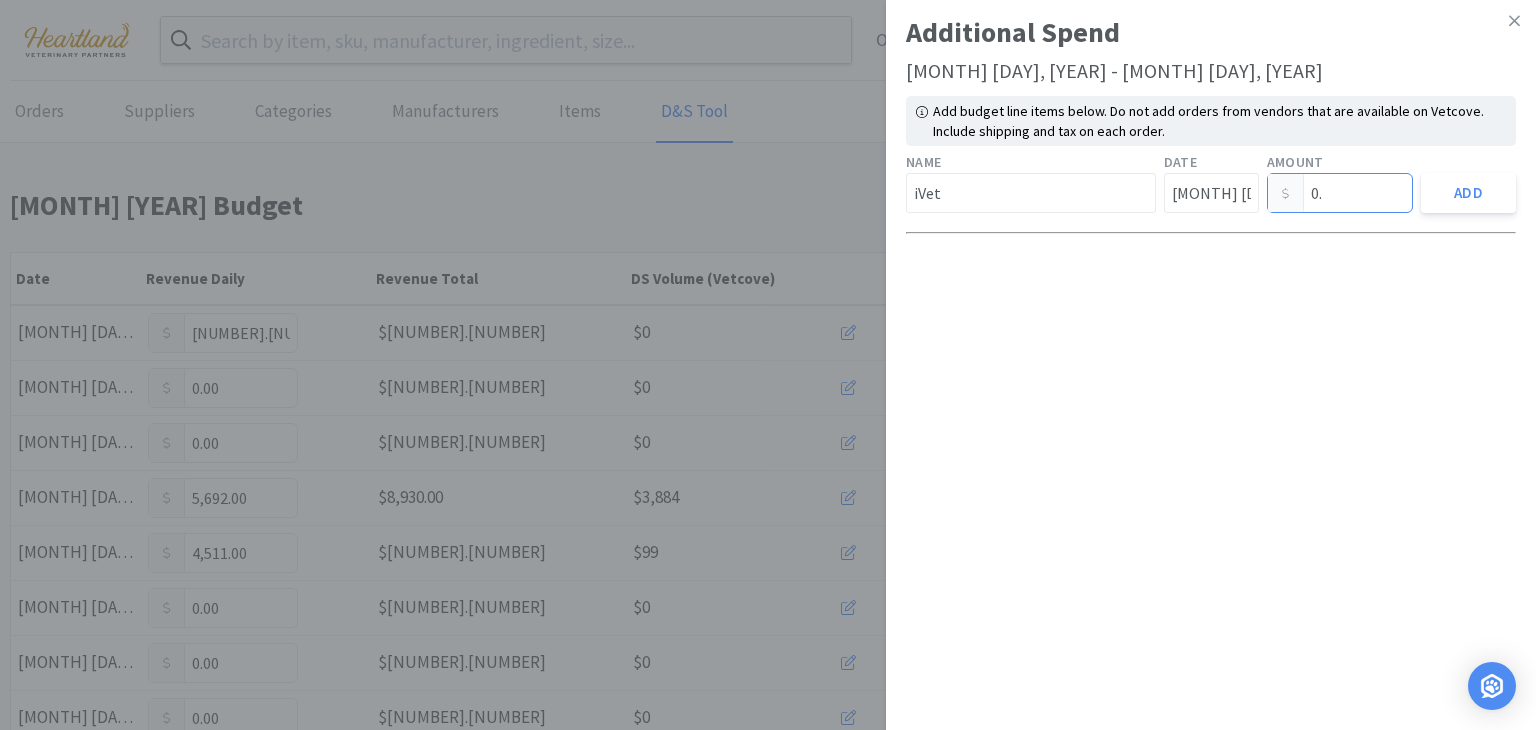 type on "0" 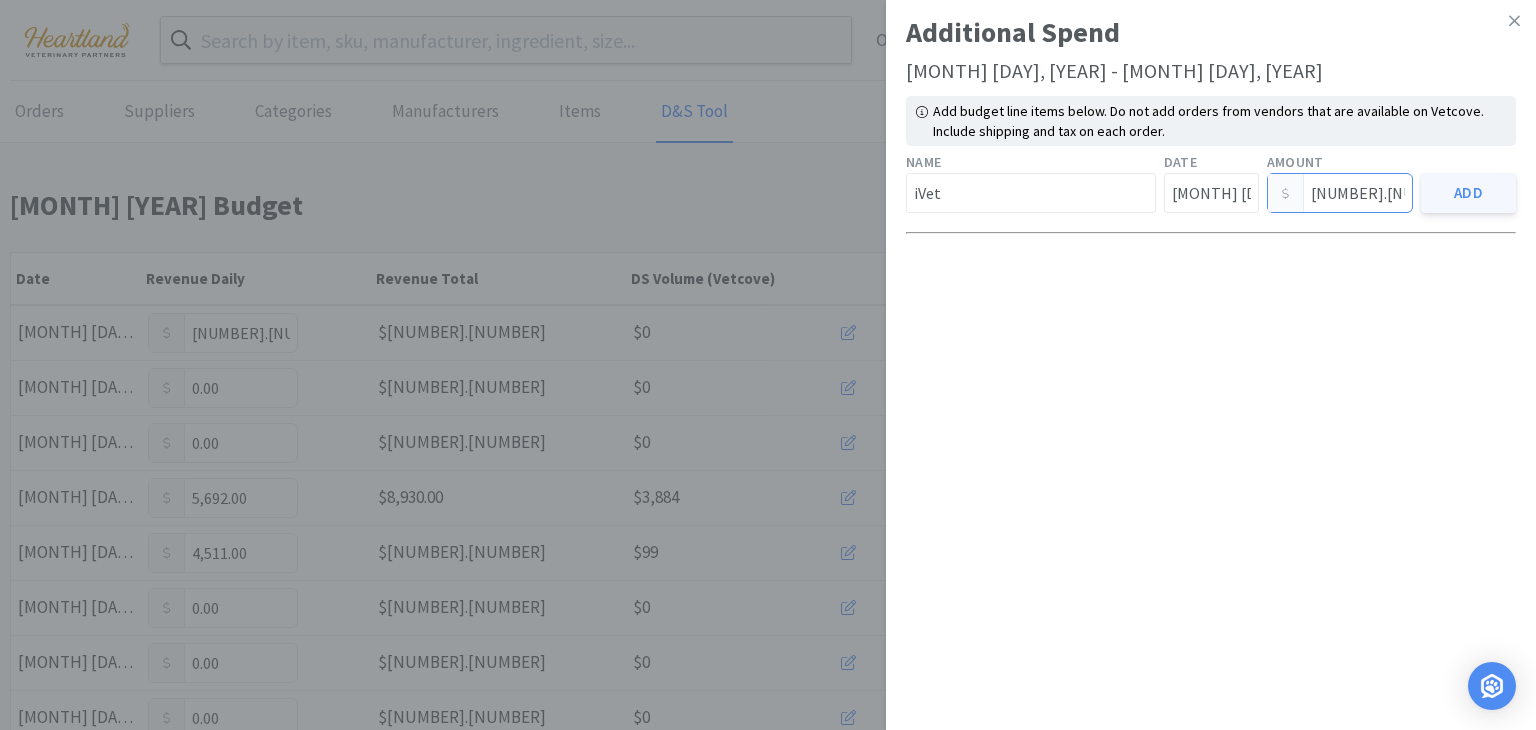 type on "316.39" 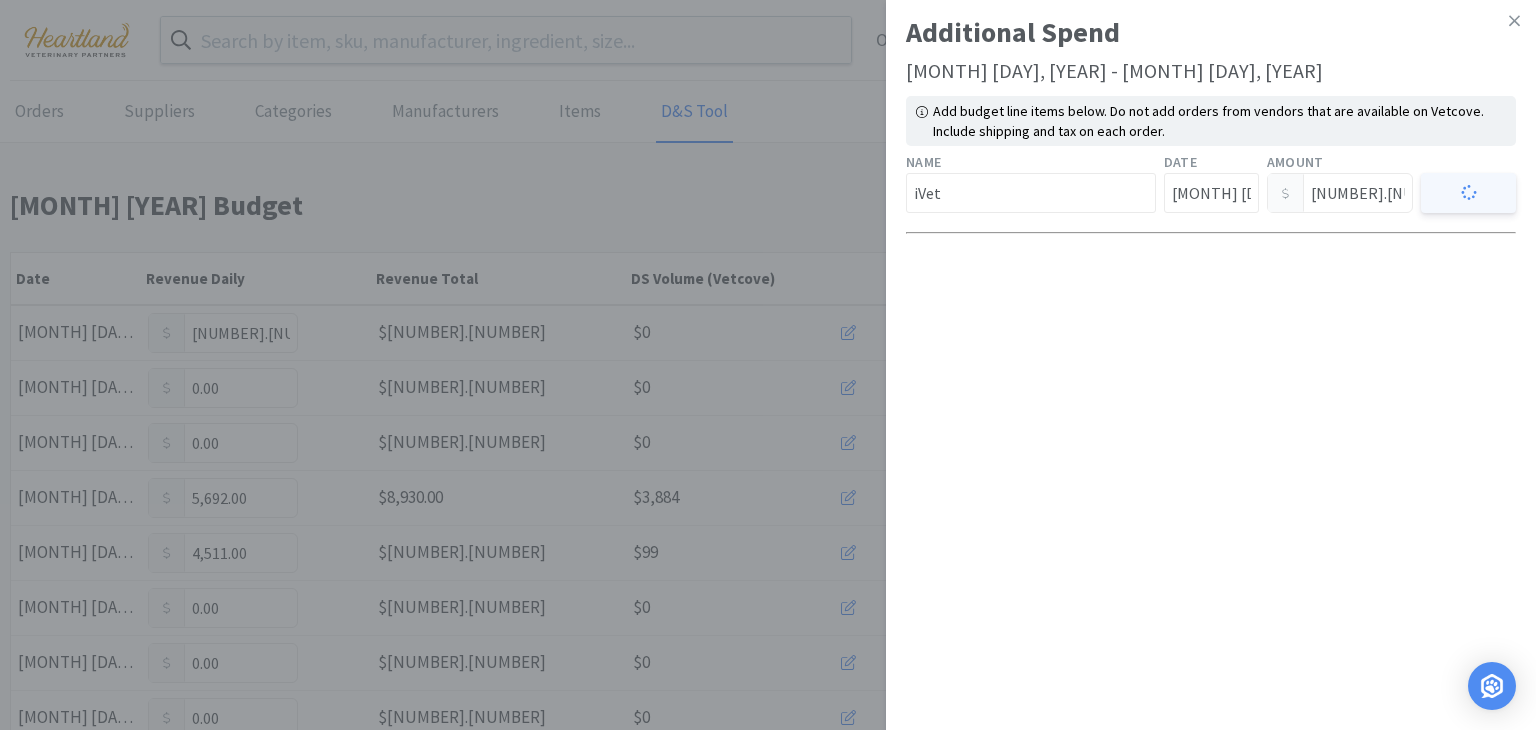 type 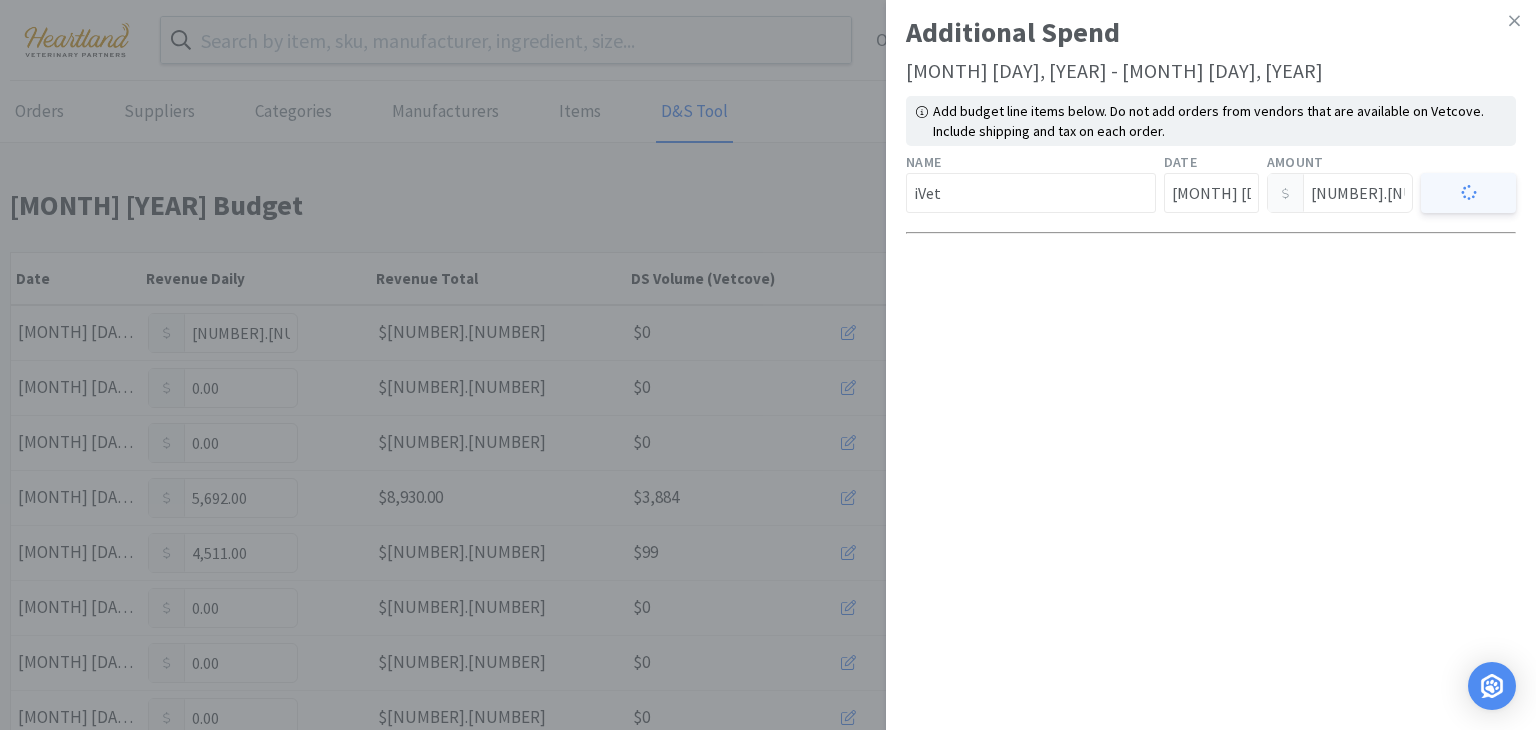 type on "[MONTH] [DAY]" 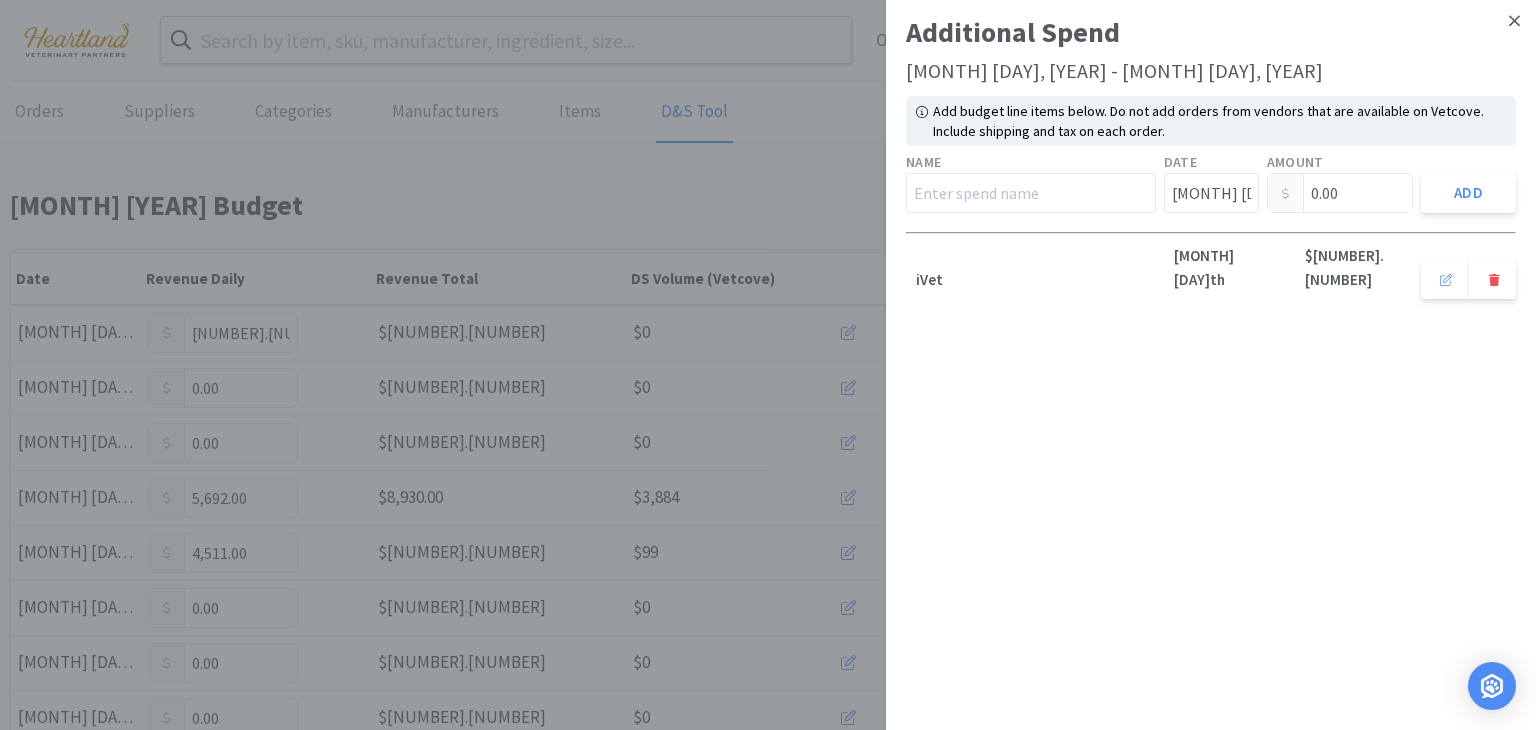 click at bounding box center (1514, 21) 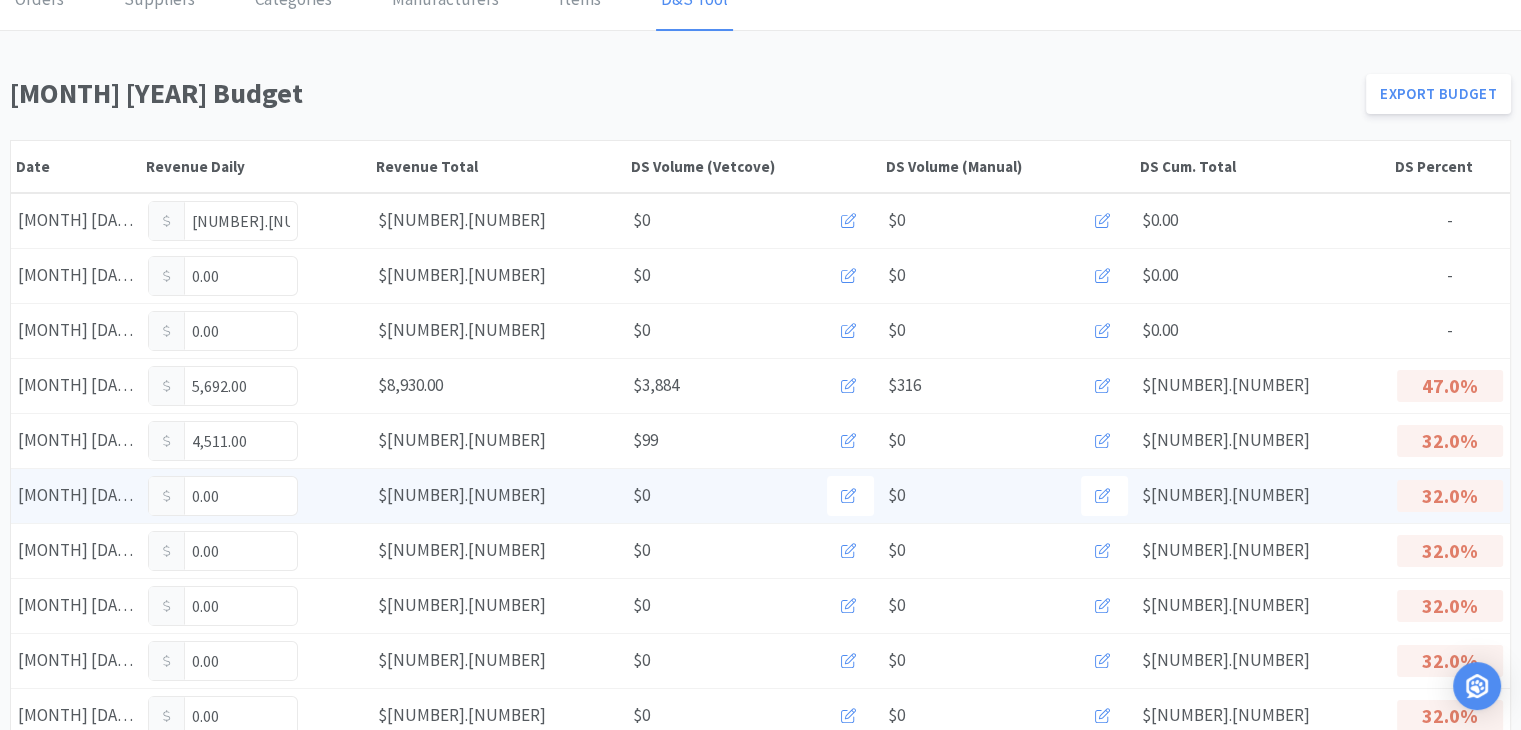 scroll, scrollTop: 0, scrollLeft: 0, axis: both 